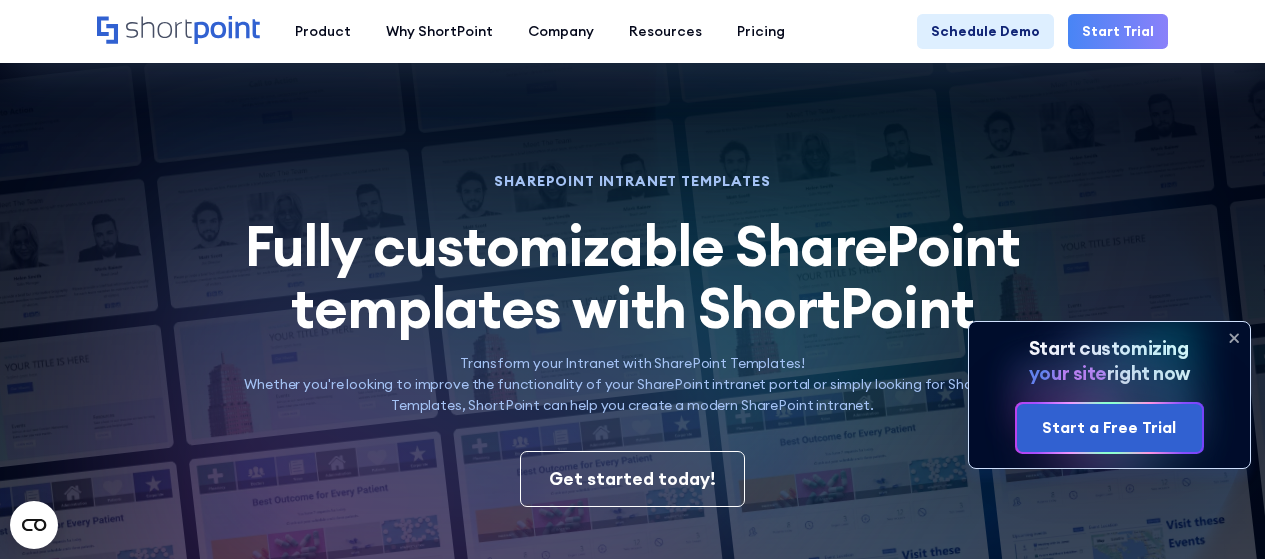 scroll, scrollTop: 10171, scrollLeft: 0, axis: vertical 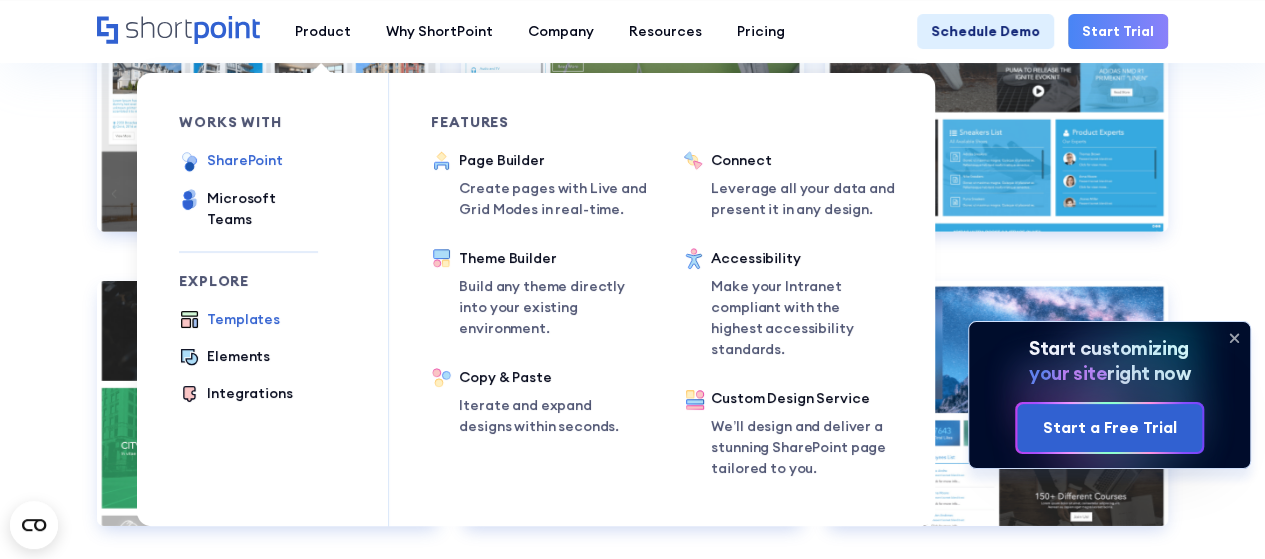 click on "SharePoint" at bounding box center [245, 160] 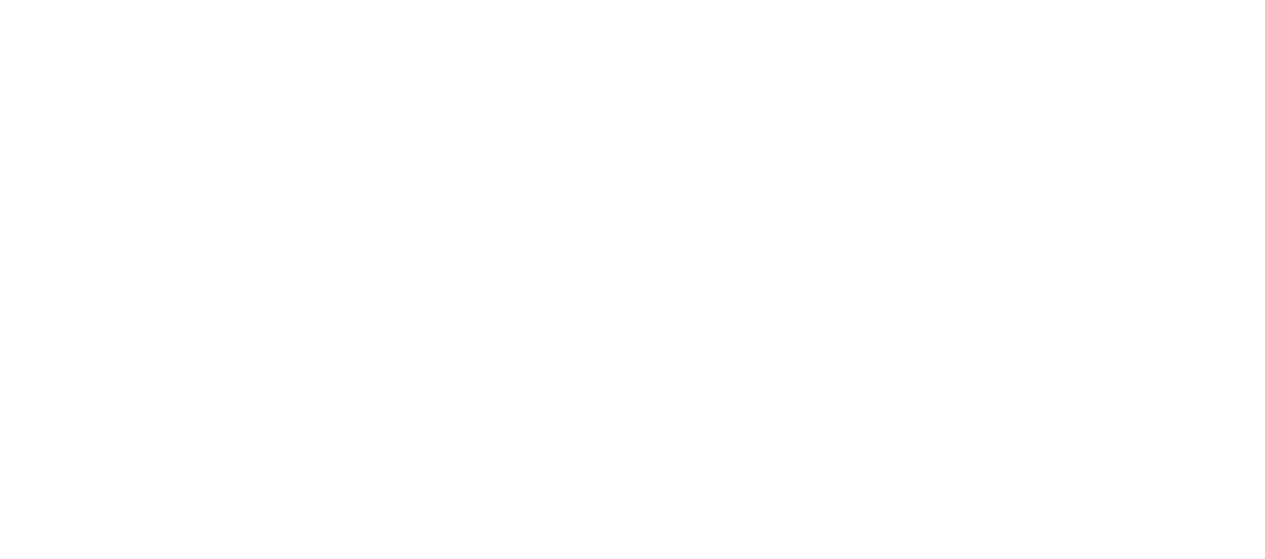 scroll, scrollTop: 0, scrollLeft: 0, axis: both 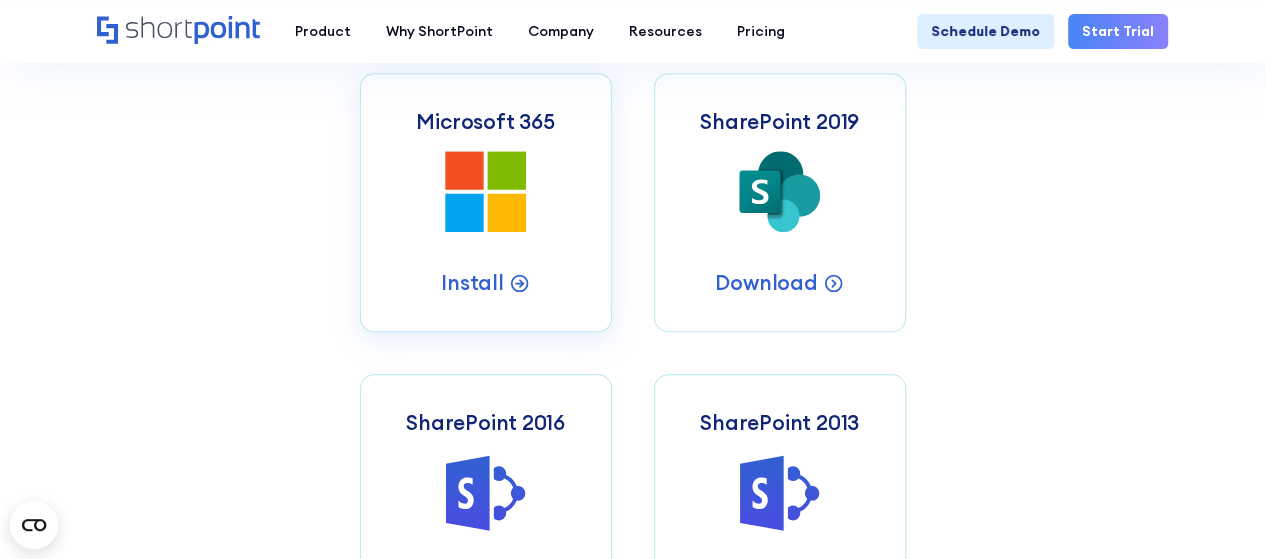 click on "Microsoft 365 SharePoint Intranets" 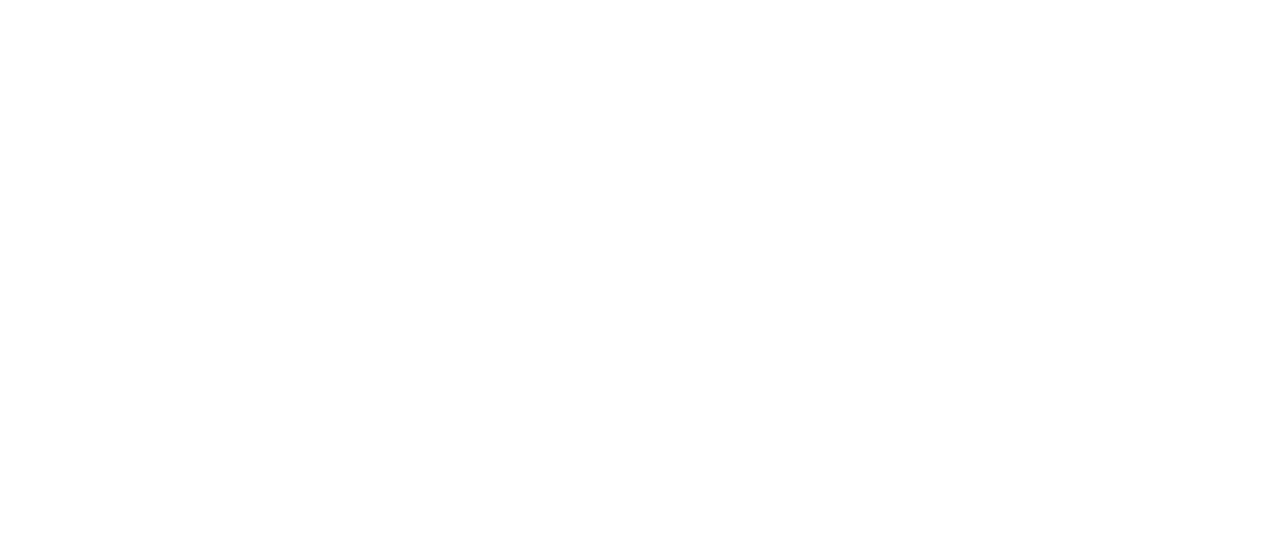 scroll, scrollTop: 315, scrollLeft: 0, axis: vertical 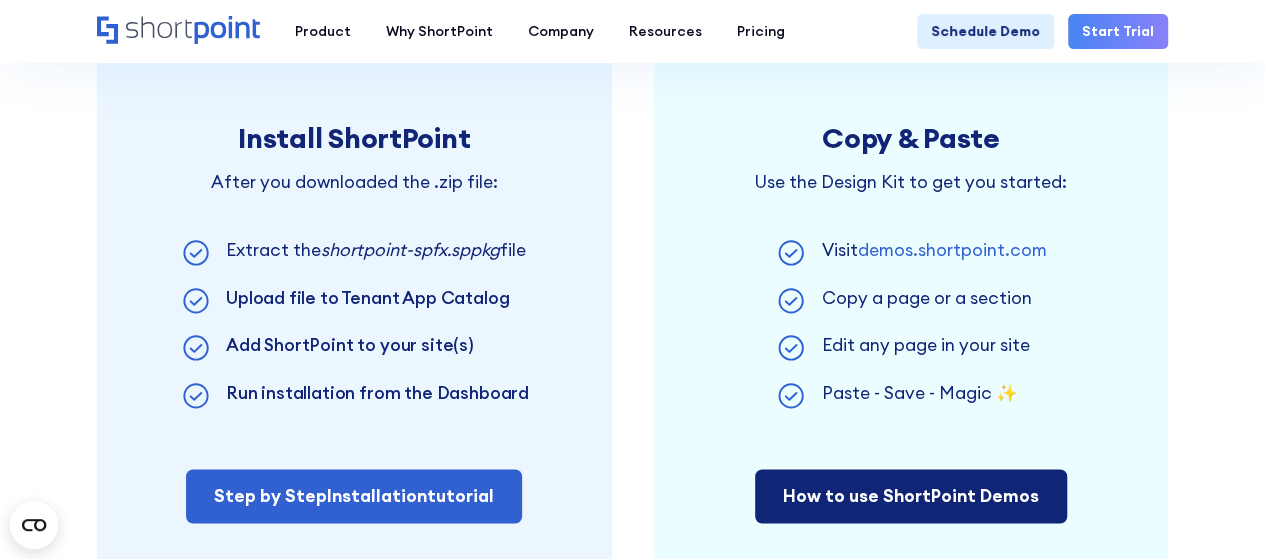 click on "How to use ShortPoint Demos" at bounding box center (911, 496) 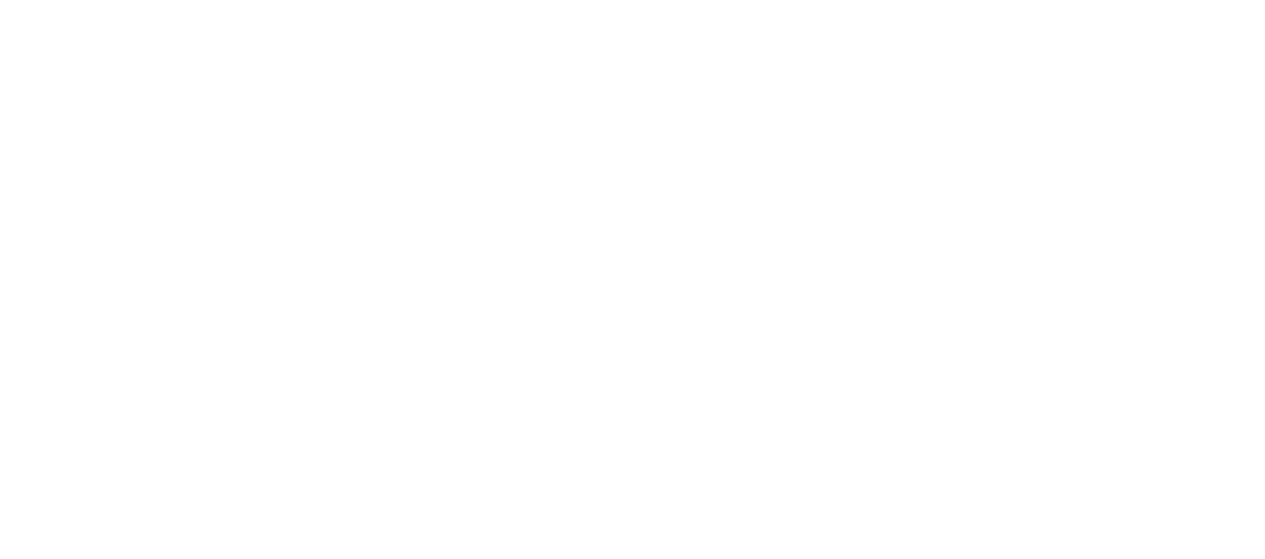 scroll, scrollTop: 0, scrollLeft: 0, axis: both 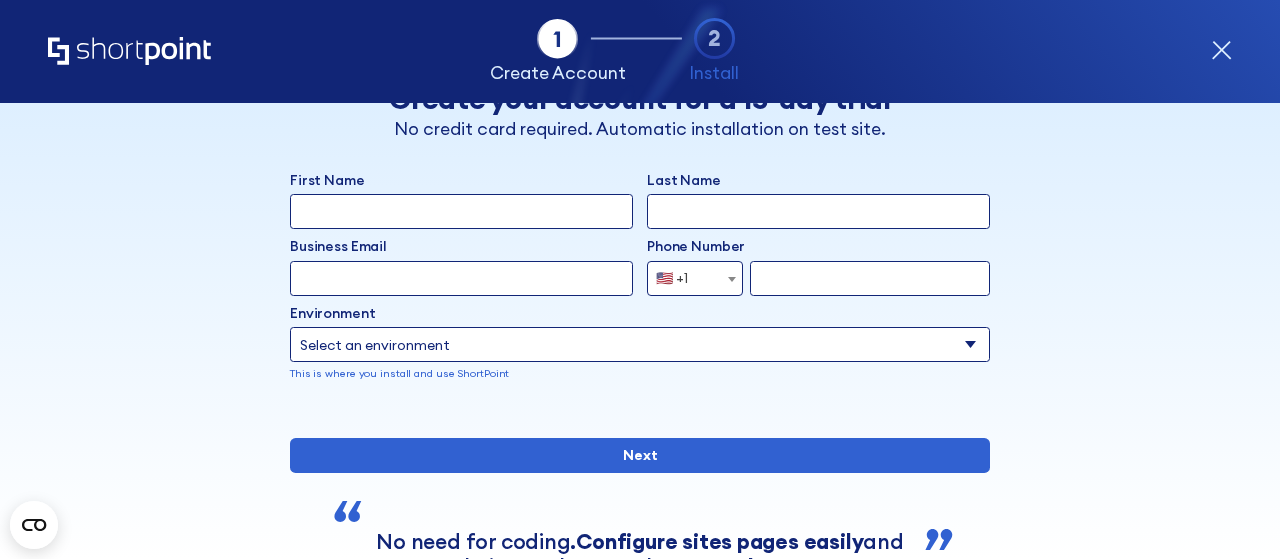 click on "First Name" at bounding box center [461, 211] 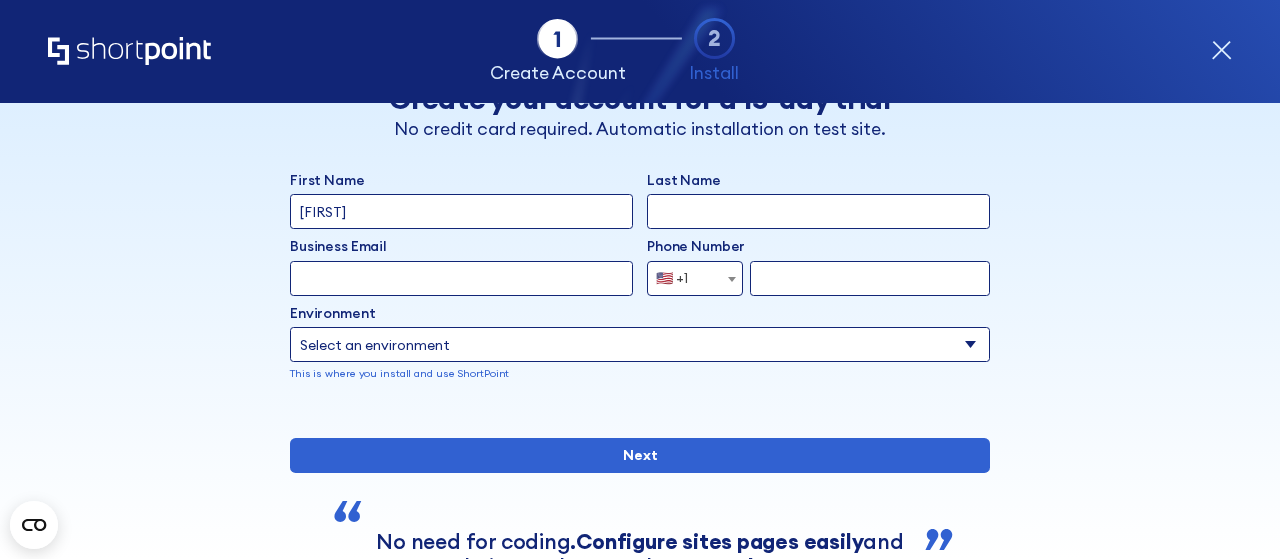 click on "Last Name" at bounding box center (818, 211) 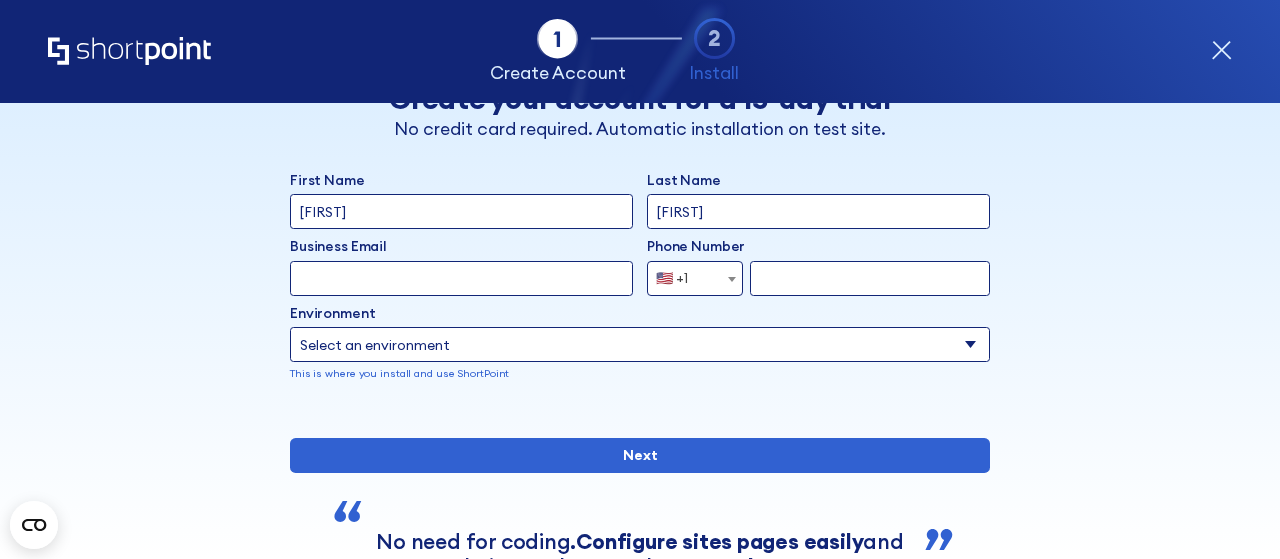 type on "Ganapathi" 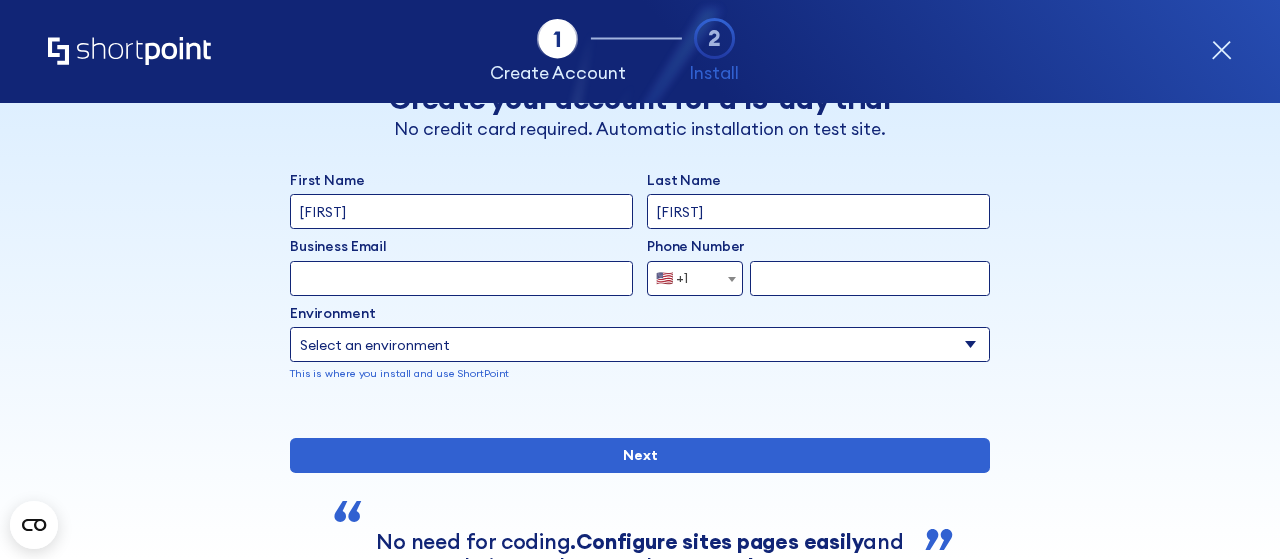 click on "Business Email" at bounding box center [461, 278] 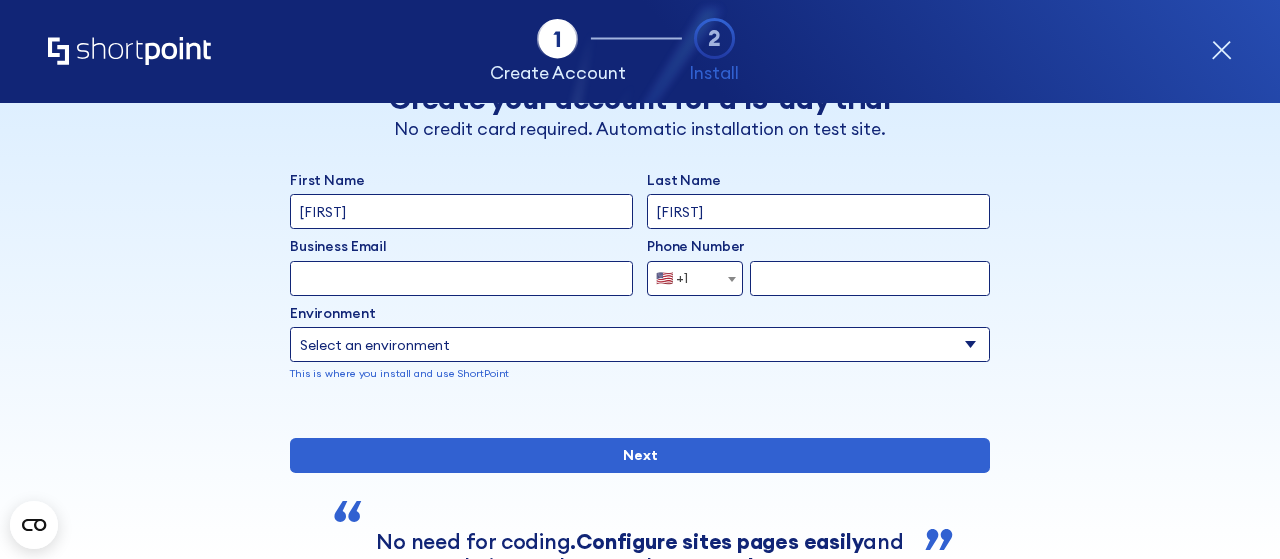 type on "SudharsanG@thehenryford.org" 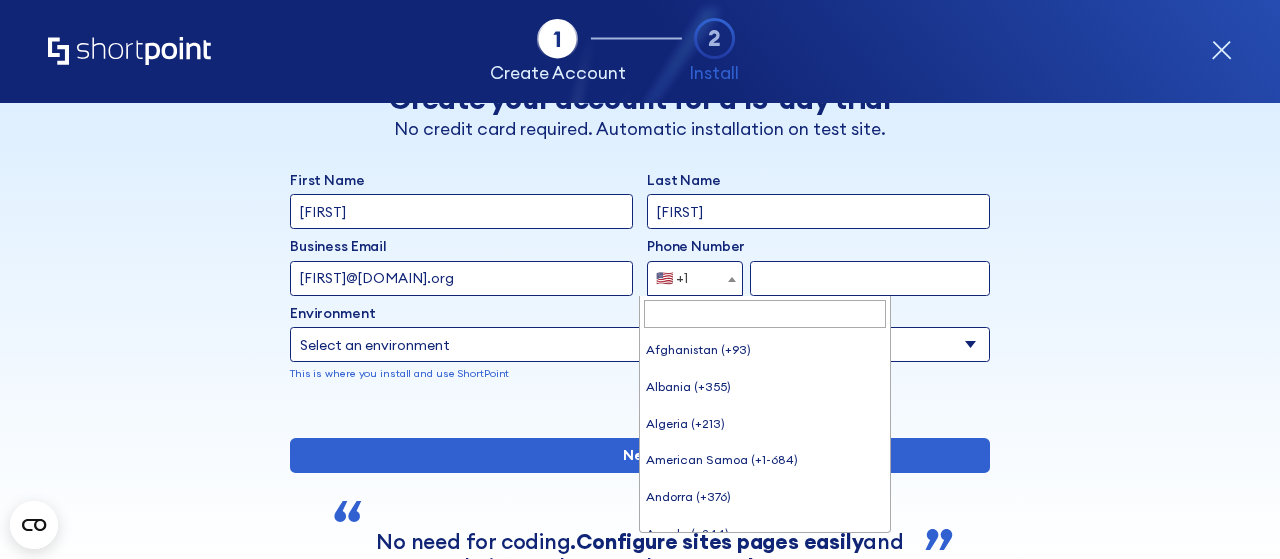 click on "🇺🇸 +1" at bounding box center (695, 278) 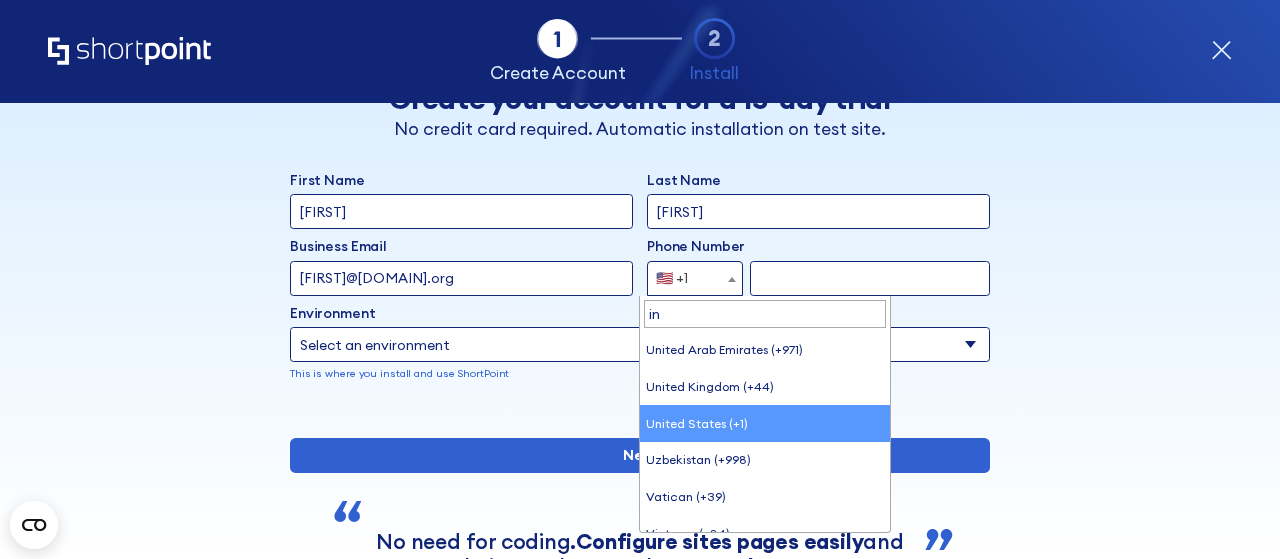 scroll, scrollTop: 0, scrollLeft: 0, axis: both 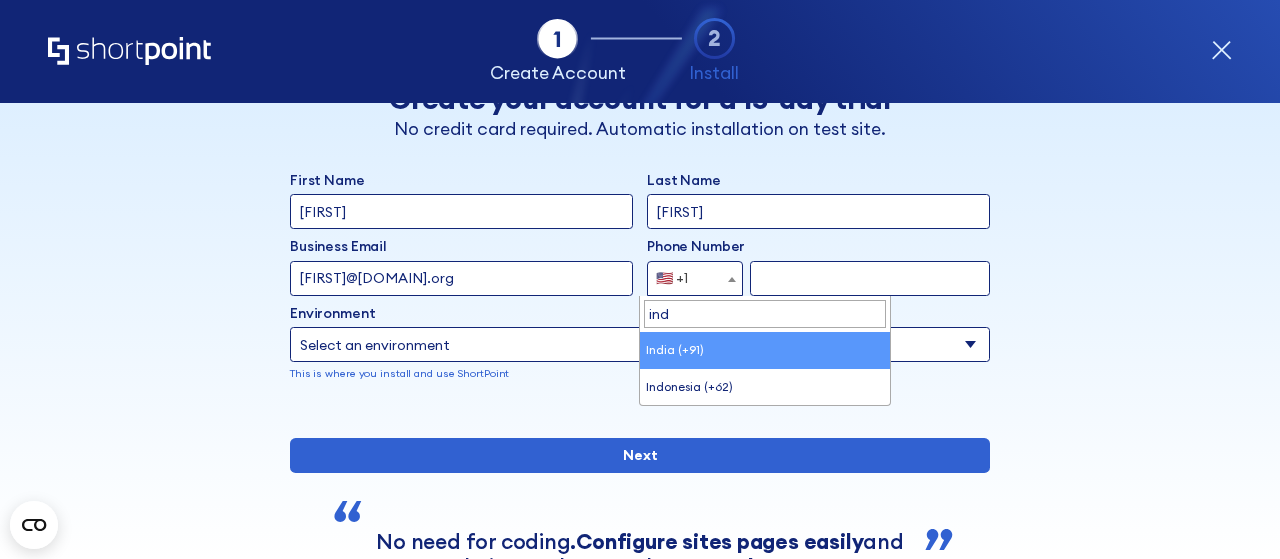 type on "indi" 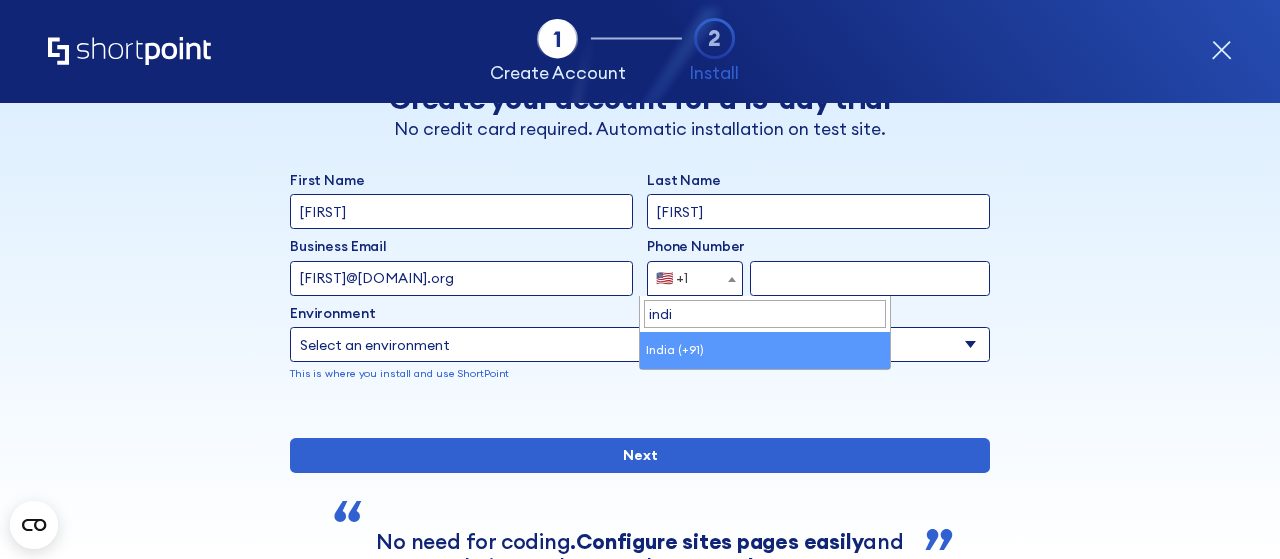 select on "+91" 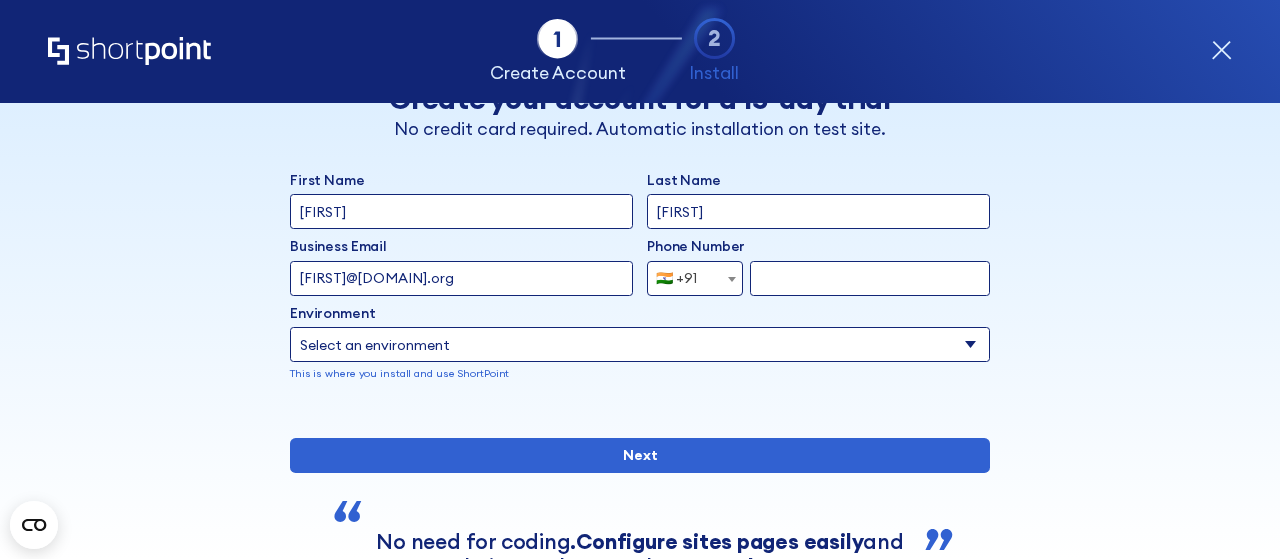click at bounding box center [870, 278] 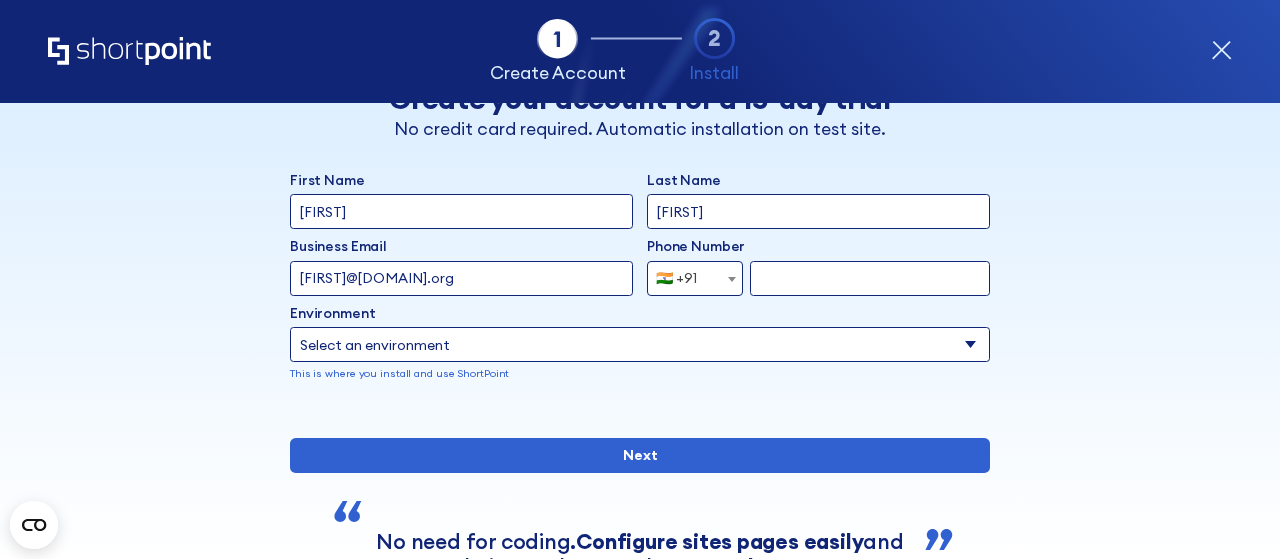 type on "9066773674" 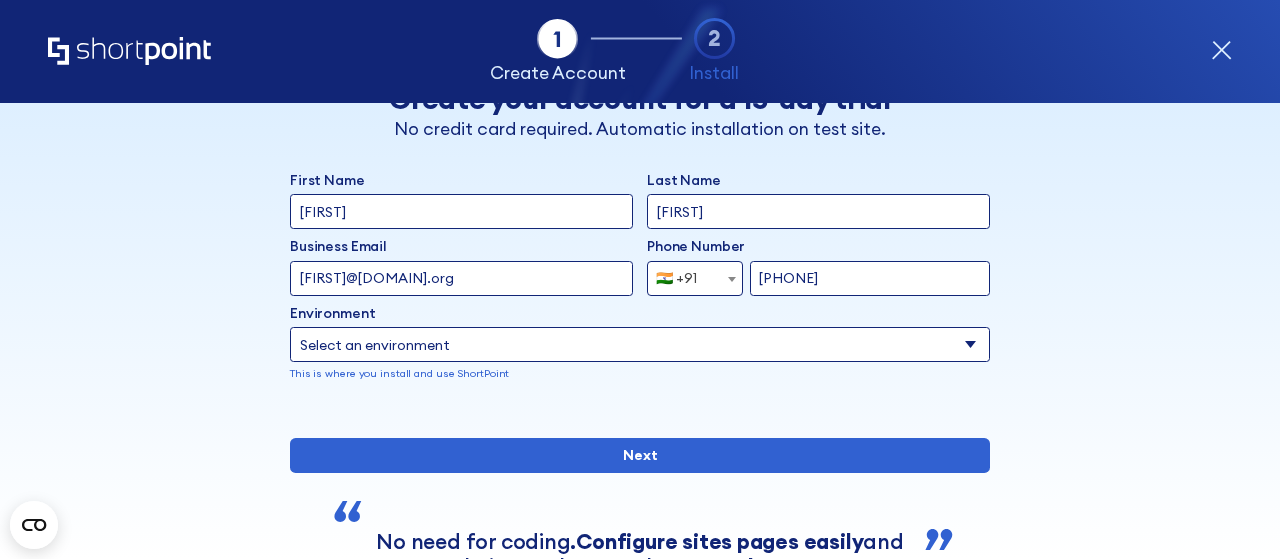 click on "Select an environment
Microsoft 365
SharePoint Online
SharePoint 2019 (On-Premise)
SharePoint 2016 (On-Premise)
SharePoint 2013 (On-Premise)" at bounding box center [640, 344] 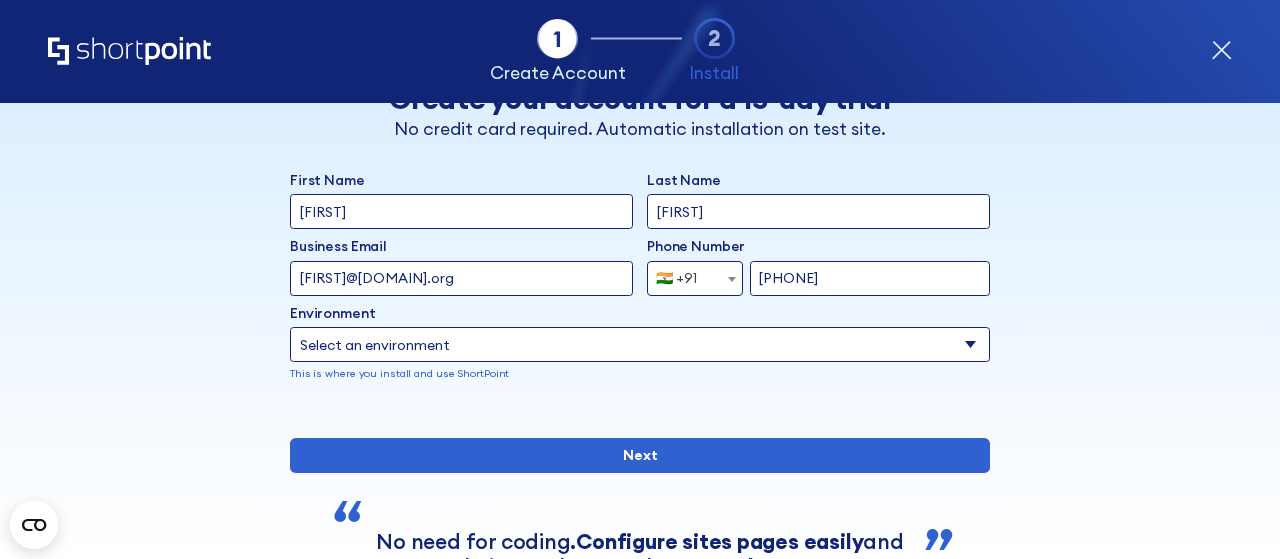 select on "SharePoint Online" 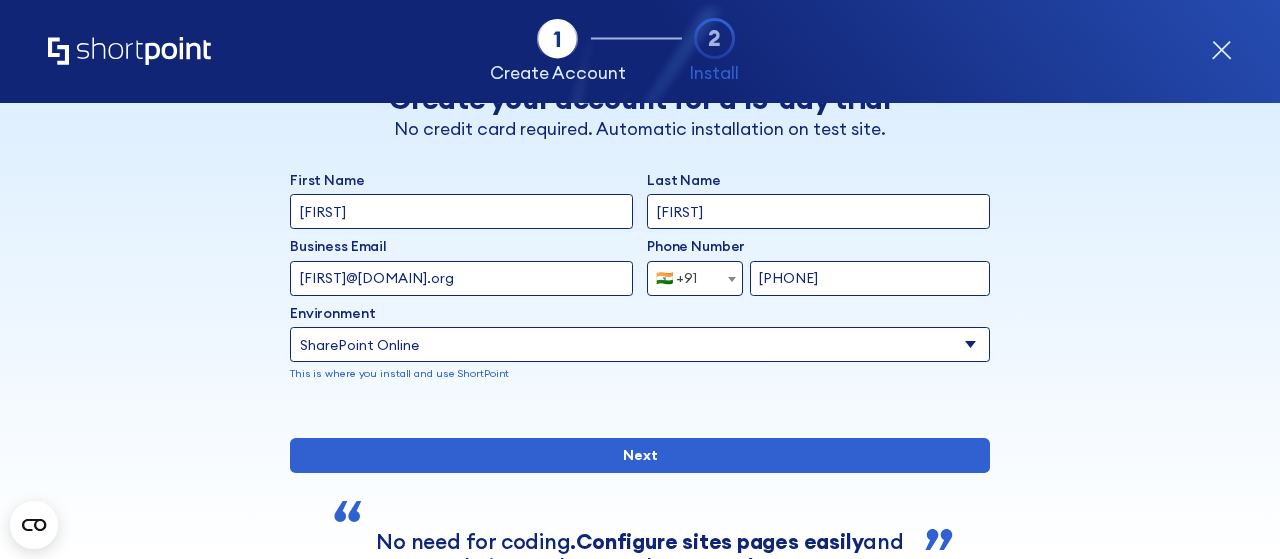 click on "Select an environment
Microsoft 365
SharePoint Online
SharePoint 2019 (On-Premise)
SharePoint 2016 (On-Premise)
SharePoint 2013 (On-Premise)" at bounding box center [640, 344] 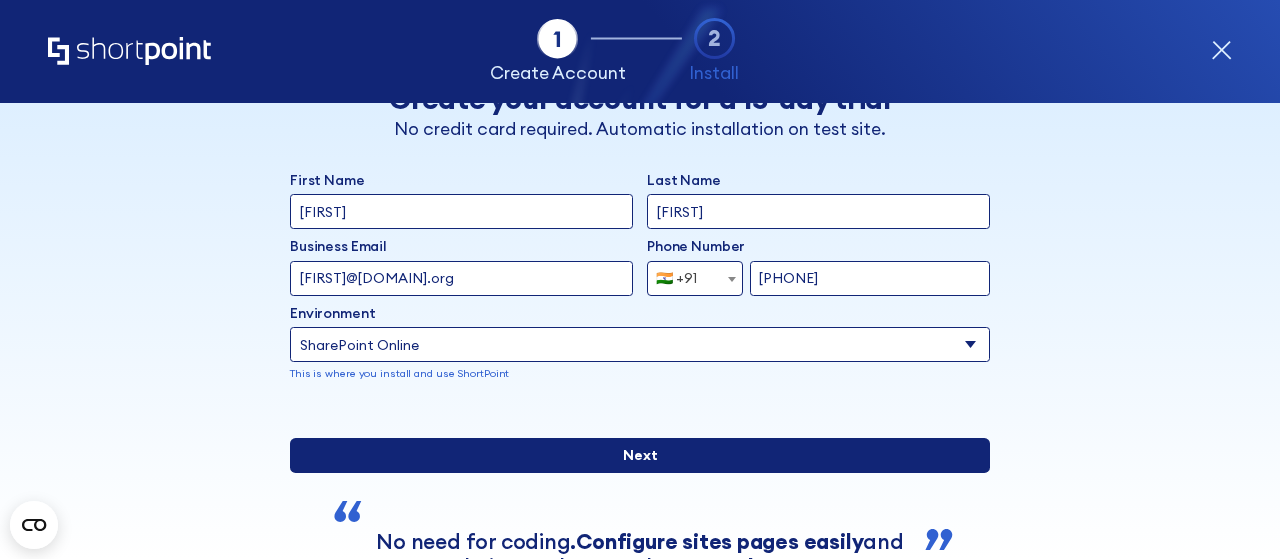 click on "Next" at bounding box center (640, 455) 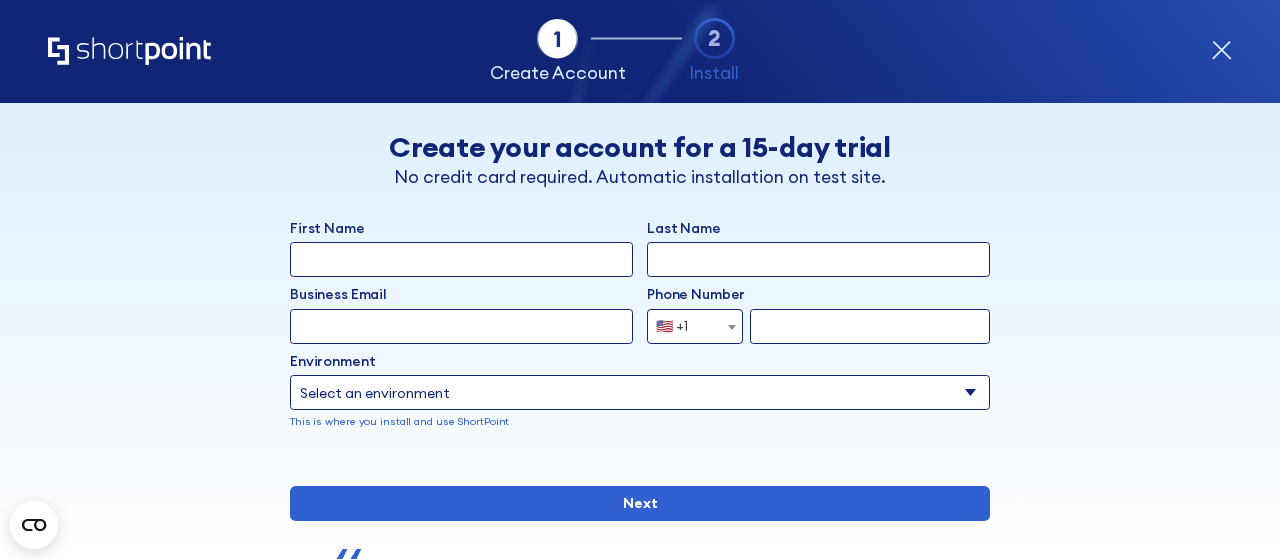 scroll, scrollTop: 0, scrollLeft: 0, axis: both 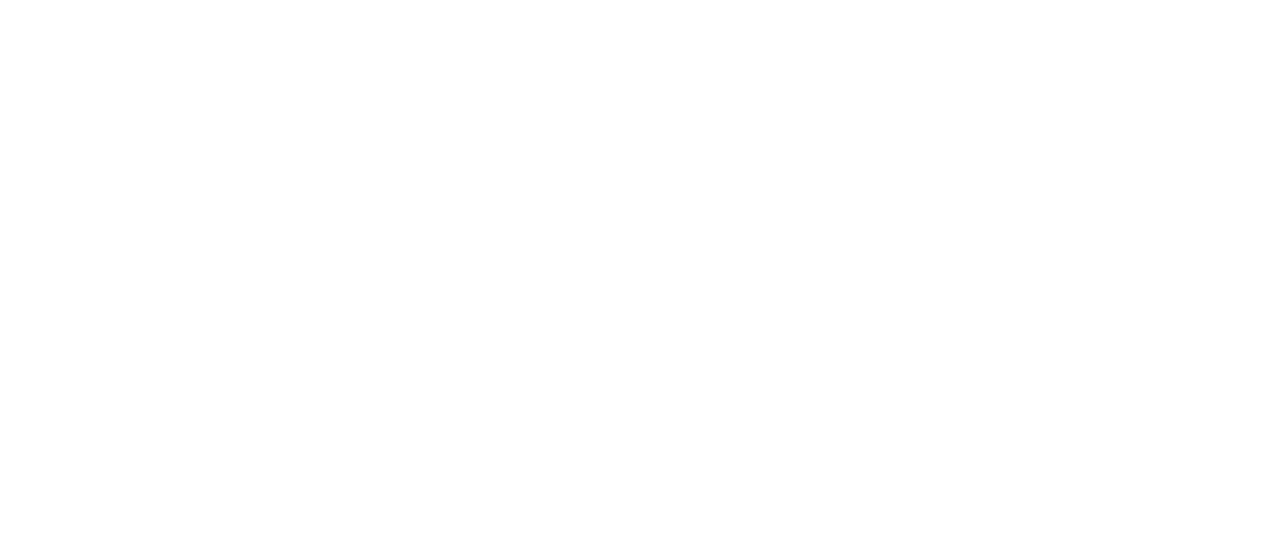 select on "+91" 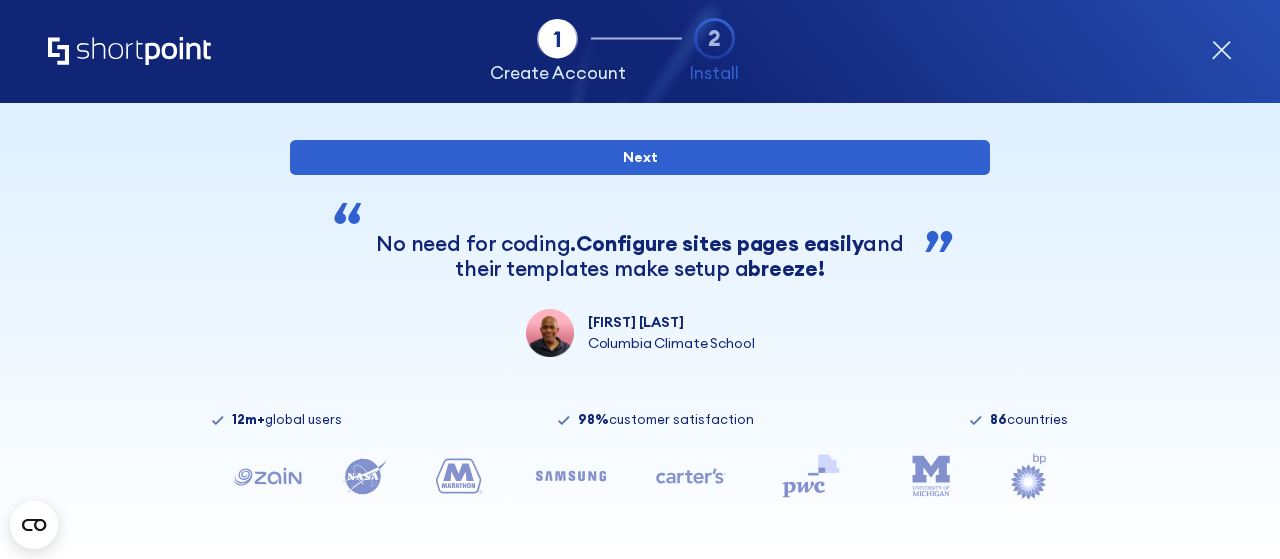 scroll, scrollTop: 0, scrollLeft: 0, axis: both 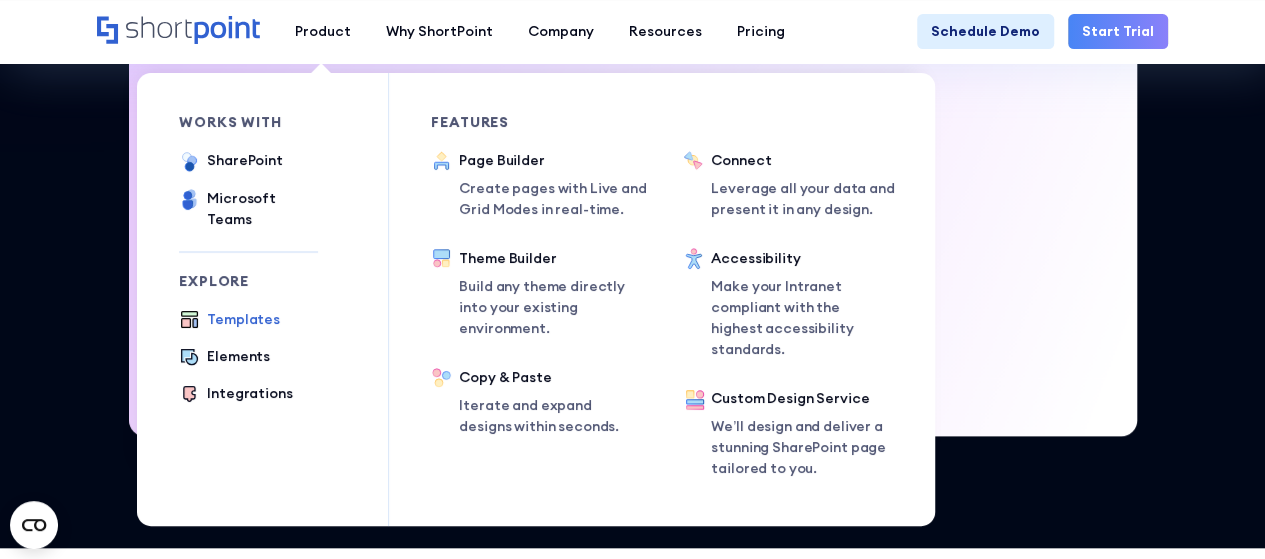 click on "Templates" at bounding box center [243, 319] 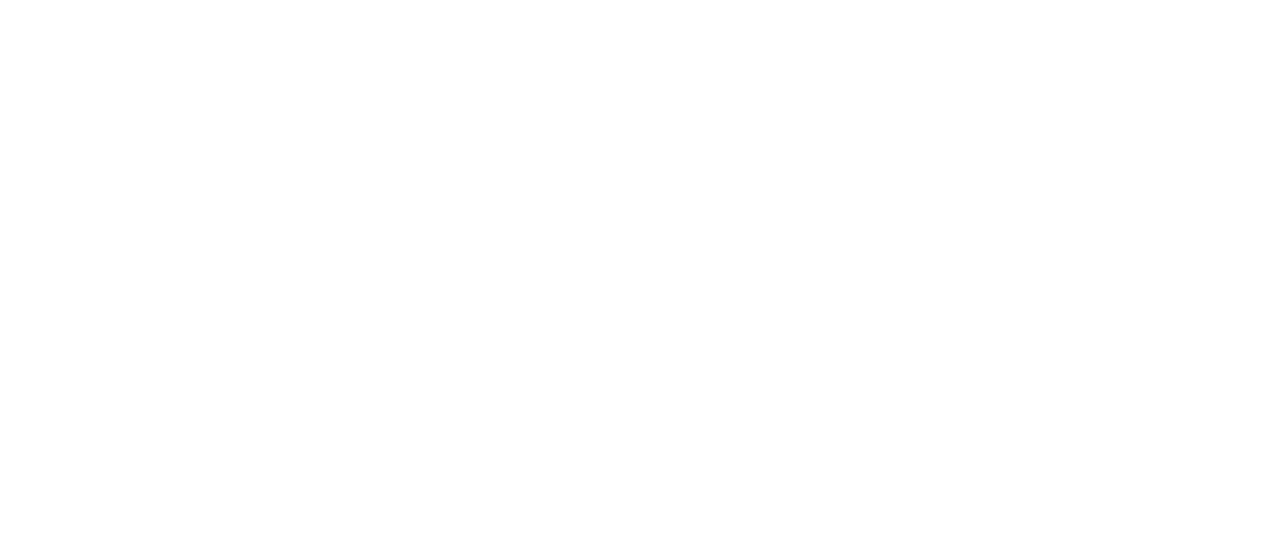 scroll, scrollTop: 0, scrollLeft: 0, axis: both 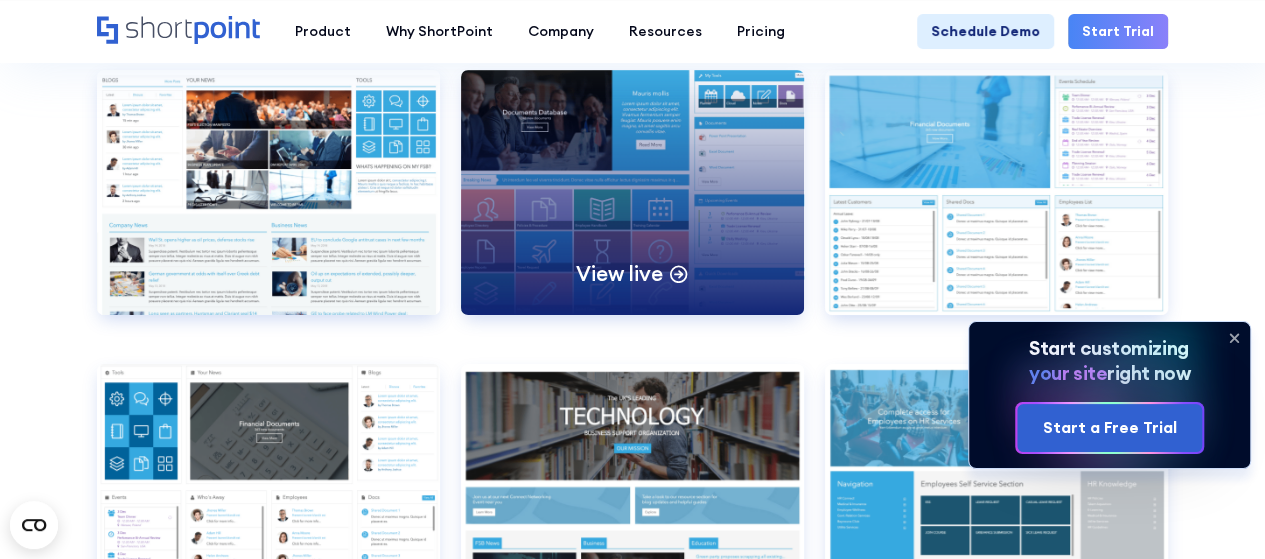 click on "View live" at bounding box center [632, 192] 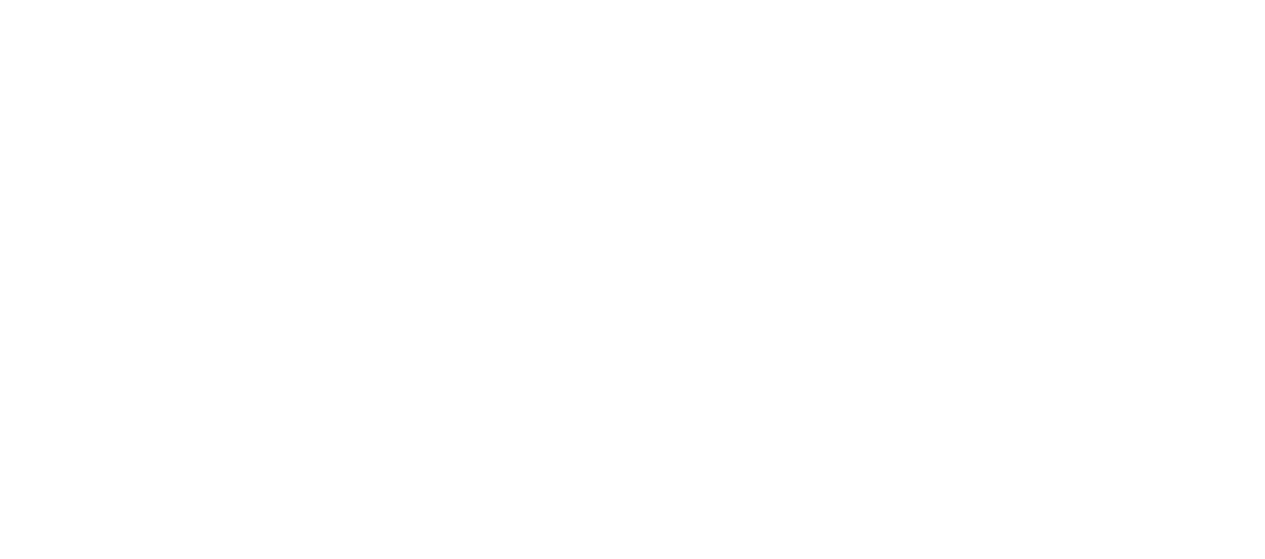 scroll, scrollTop: 0, scrollLeft: 0, axis: both 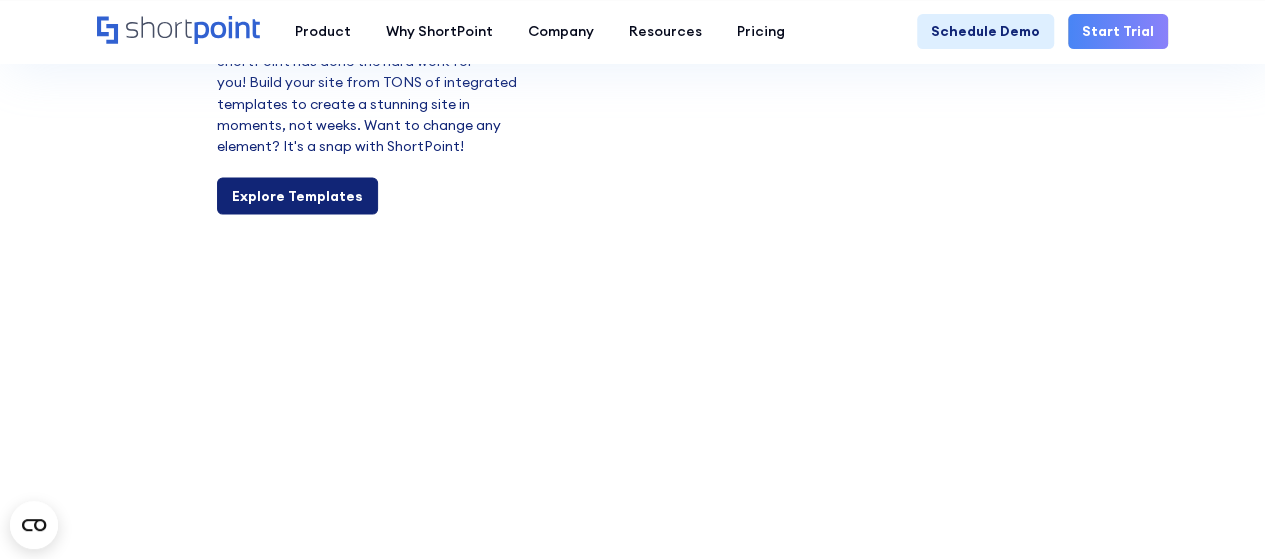 click on "Explore Templates" at bounding box center (297, 195) 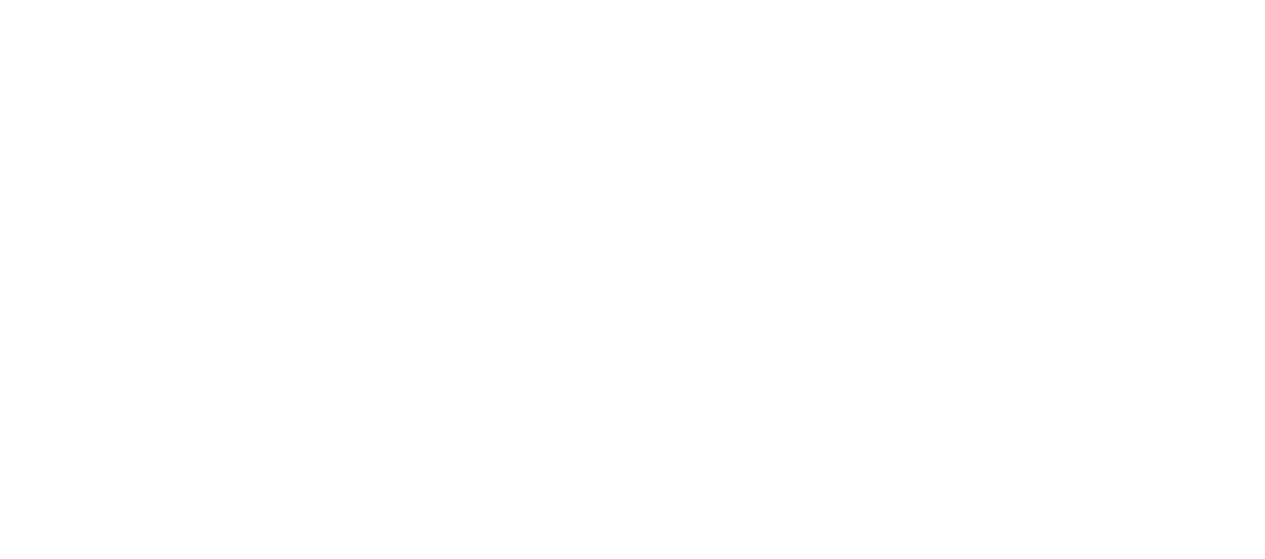 scroll, scrollTop: 0, scrollLeft: 0, axis: both 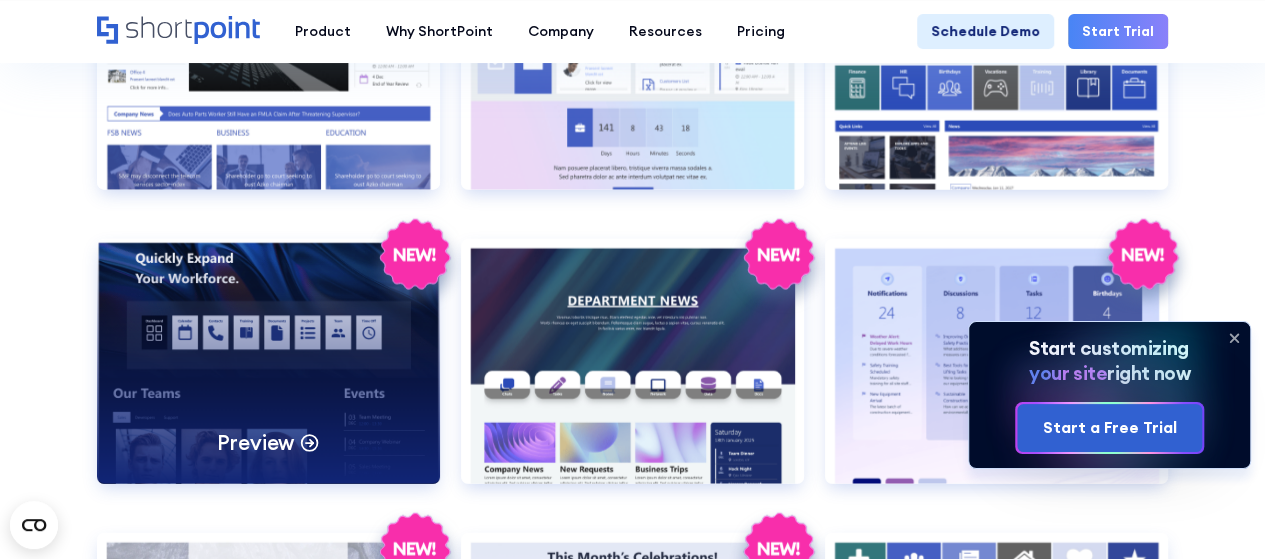 click on "Preview" at bounding box center [268, 361] 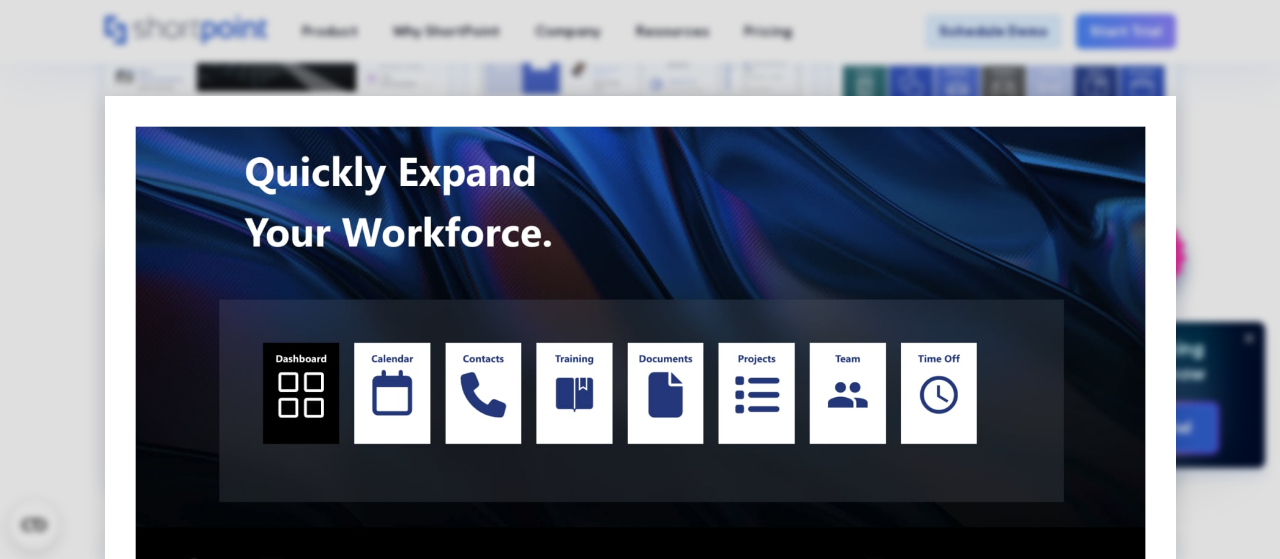 click at bounding box center [640, 1143] 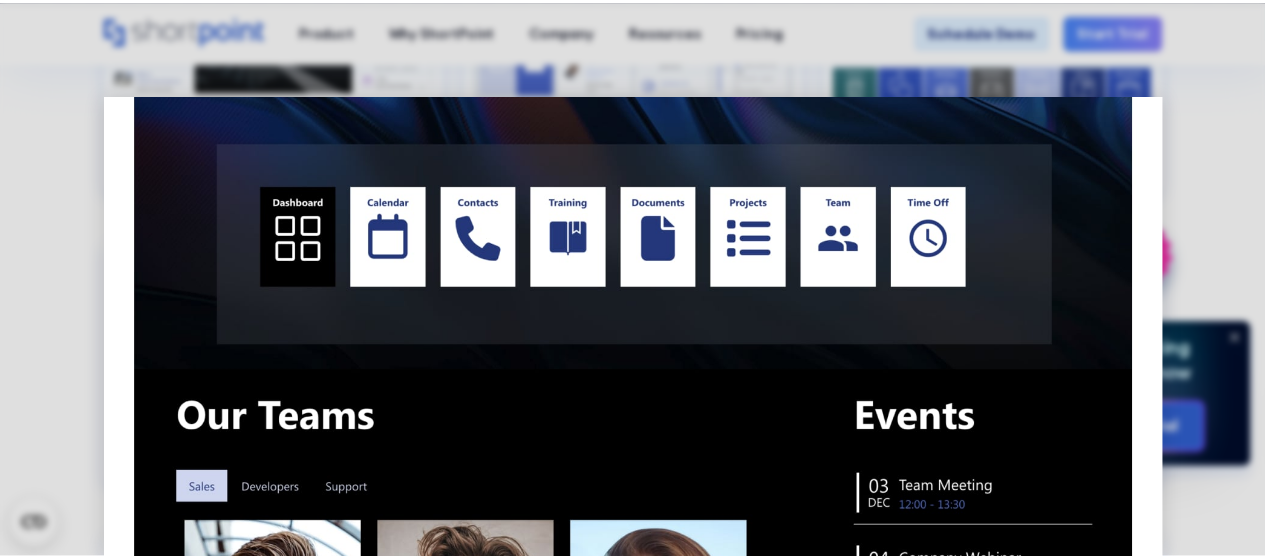 scroll, scrollTop: 0, scrollLeft: 0, axis: both 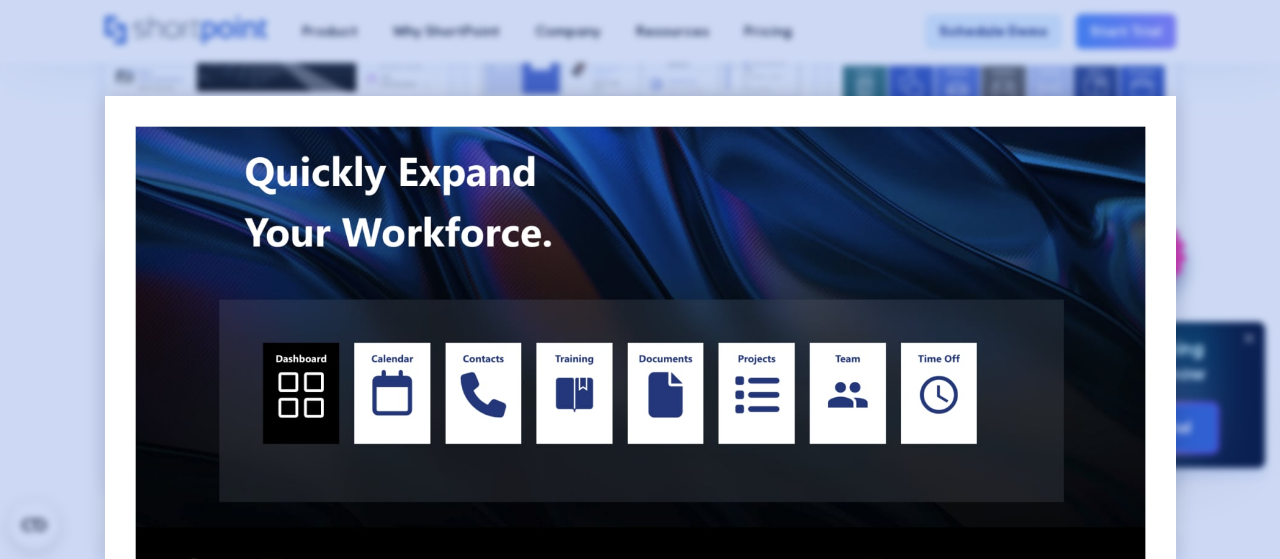 click at bounding box center [640, 279] 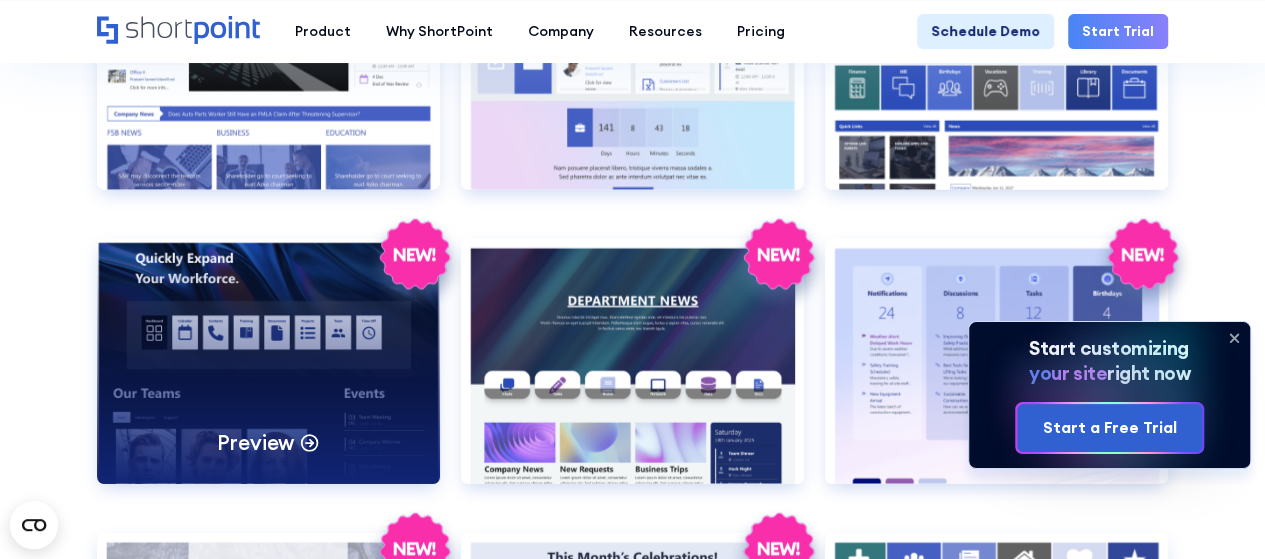 click on "Preview" at bounding box center (269, 442) 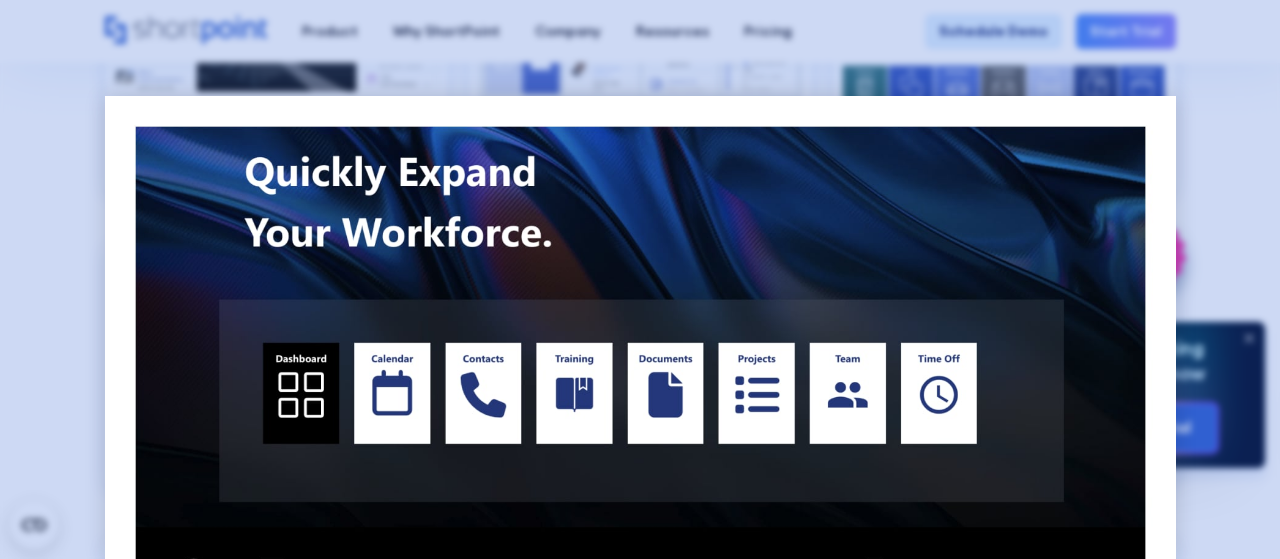 click at bounding box center (640, 279) 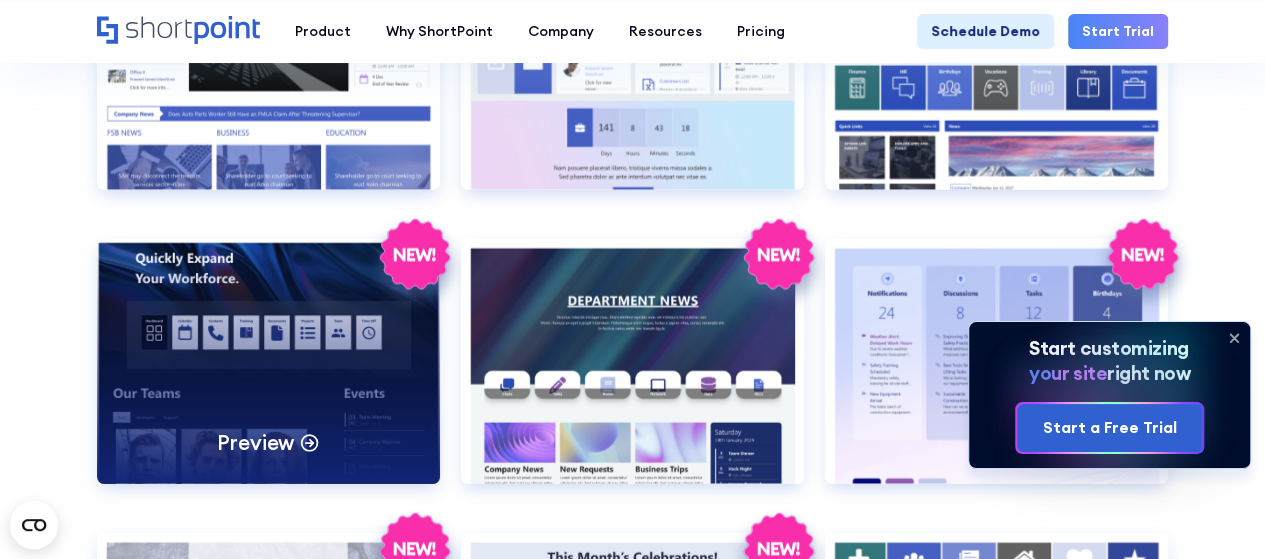 click on "Preview" at bounding box center (268, 361) 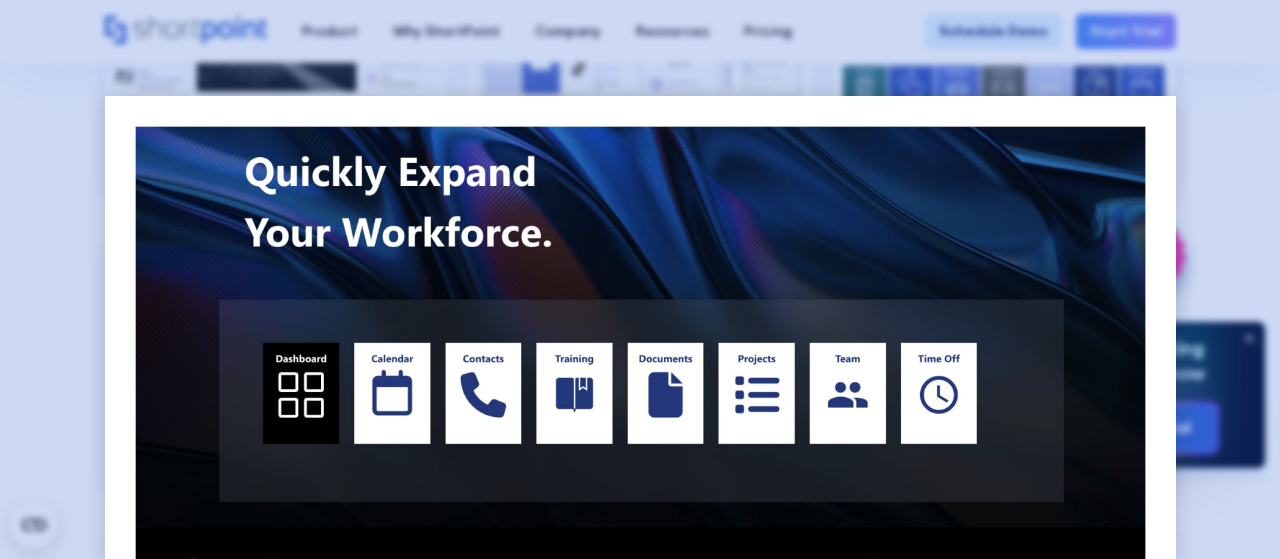 click at bounding box center [640, 279] 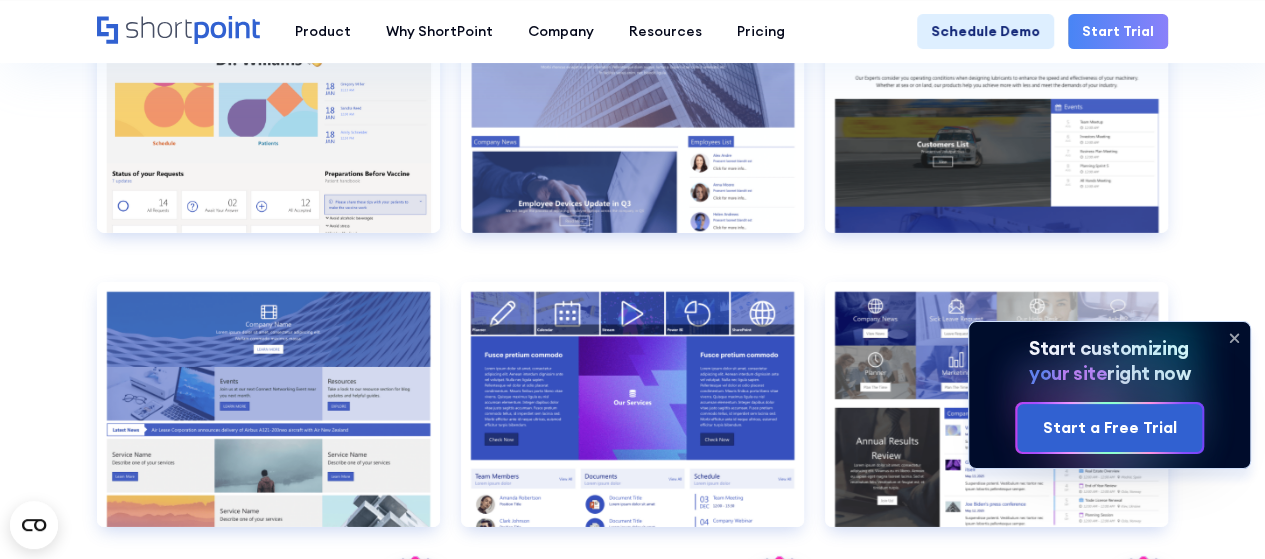 scroll, scrollTop: 3162, scrollLeft: 0, axis: vertical 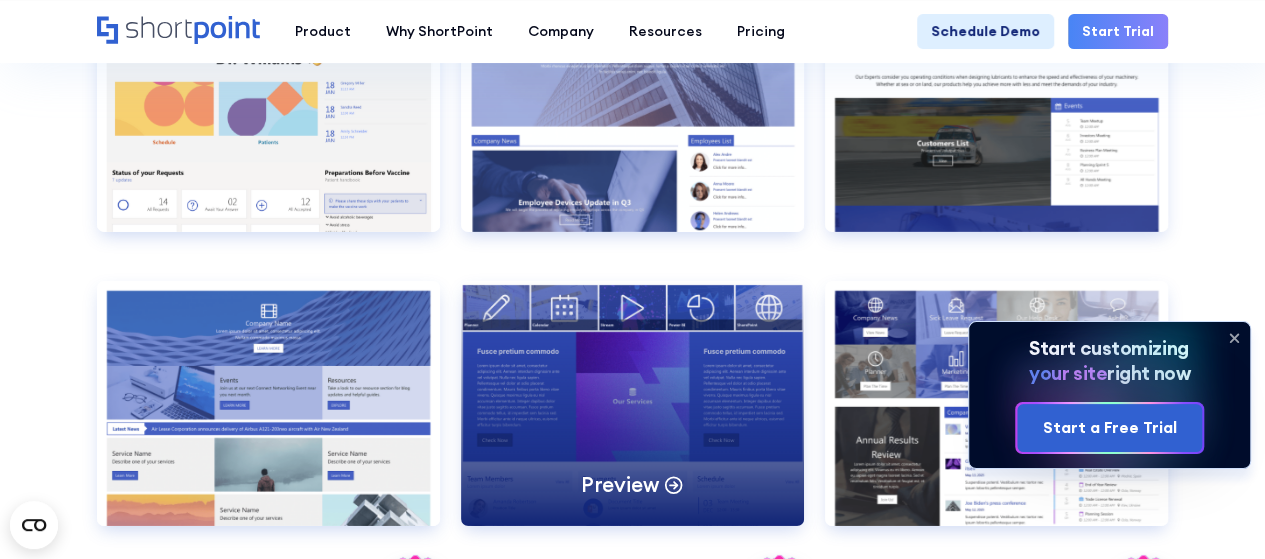 click on "Preview" at bounding box center (632, 403) 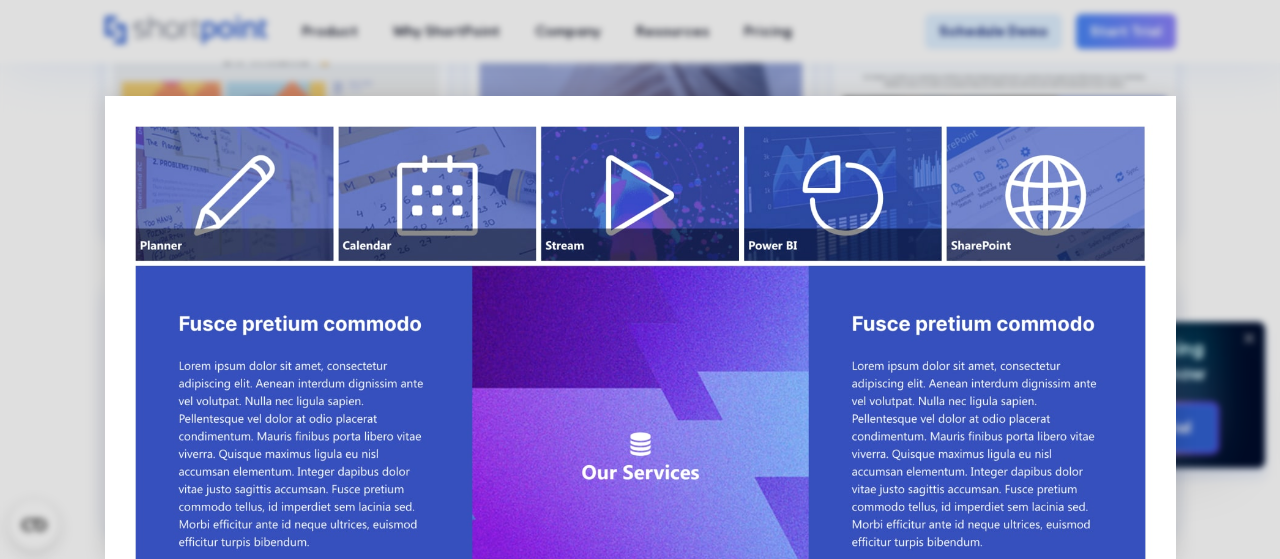 click at bounding box center [640, 778] 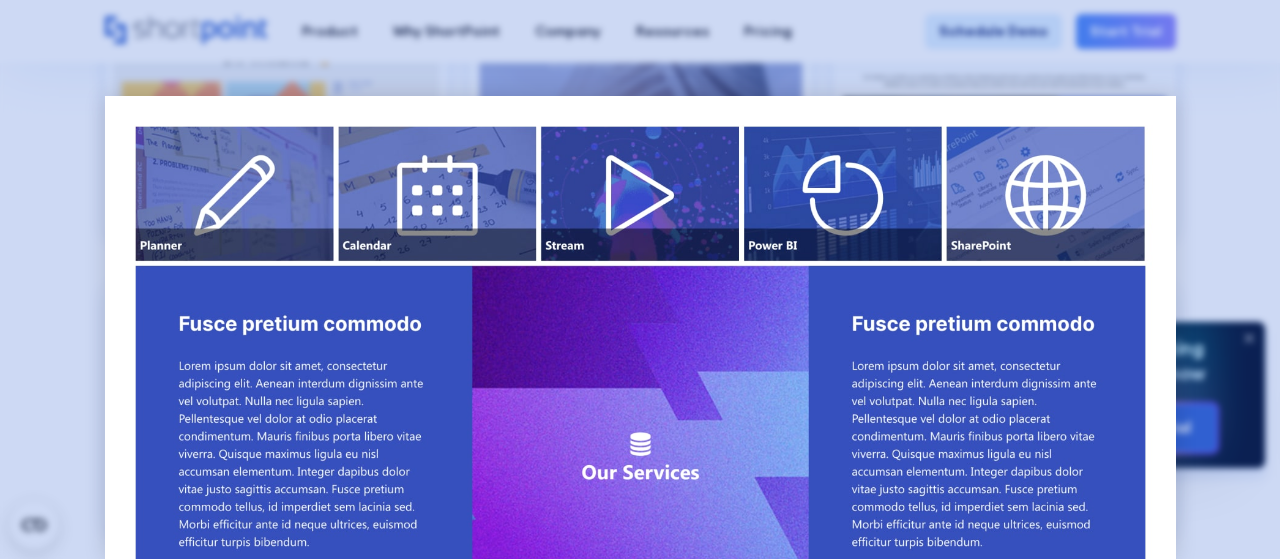click at bounding box center (640, 279) 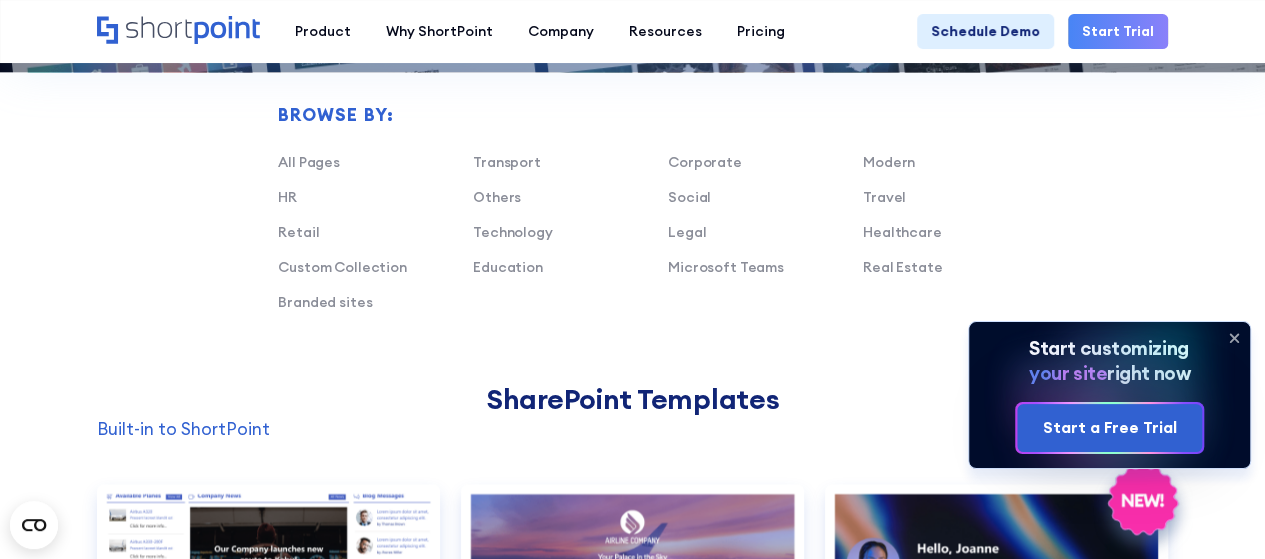 scroll, scrollTop: 1196, scrollLeft: 0, axis: vertical 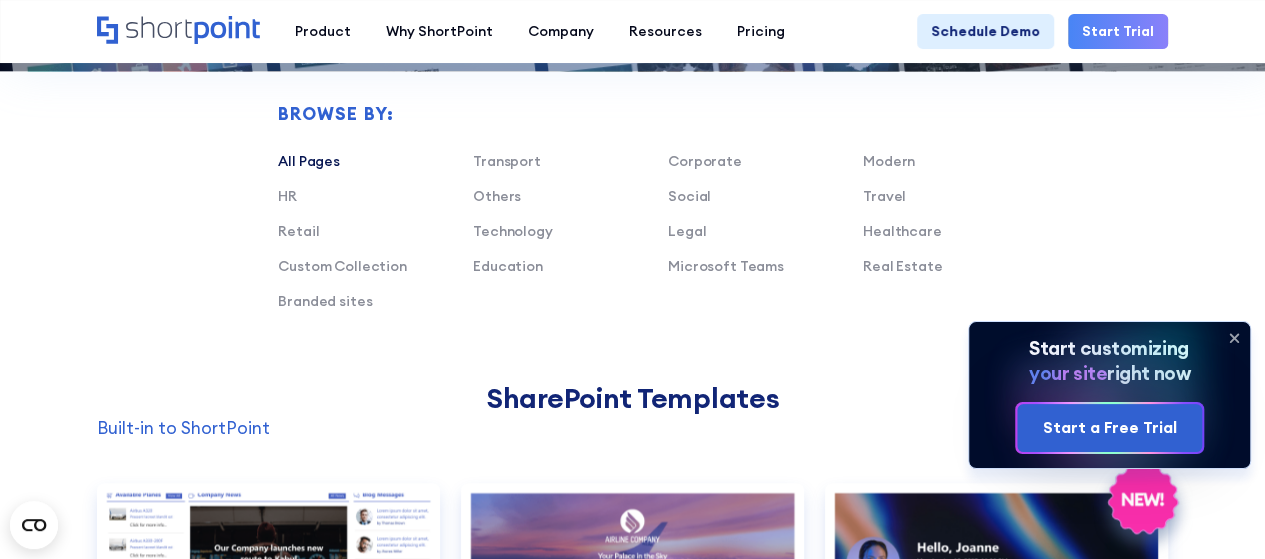 click on "All Pages" at bounding box center [309, 161] 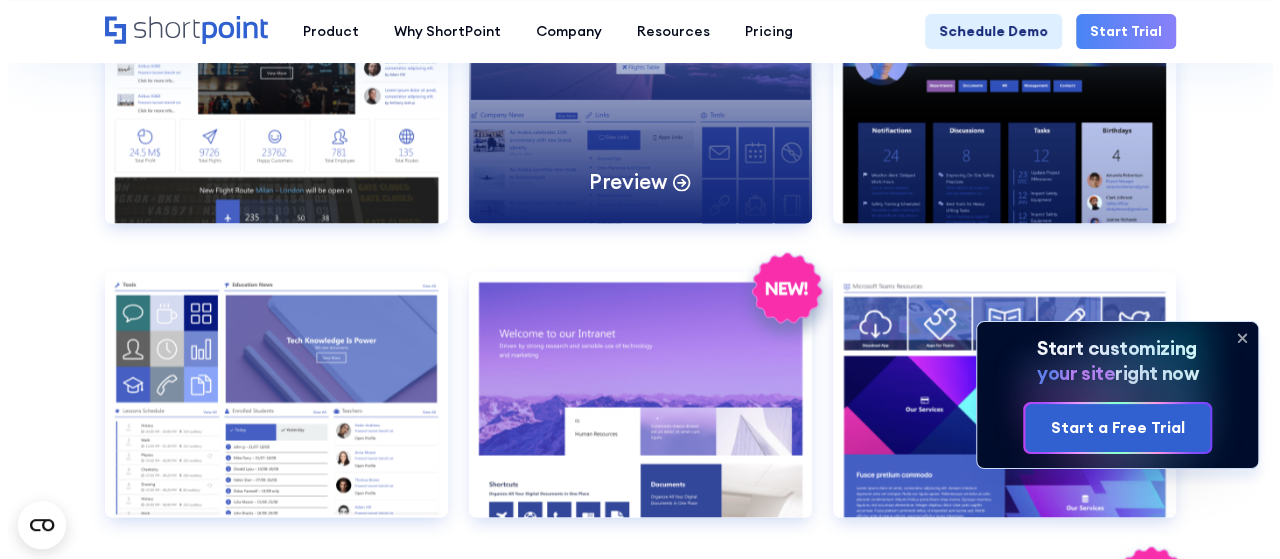 scroll, scrollTop: 1704, scrollLeft: 0, axis: vertical 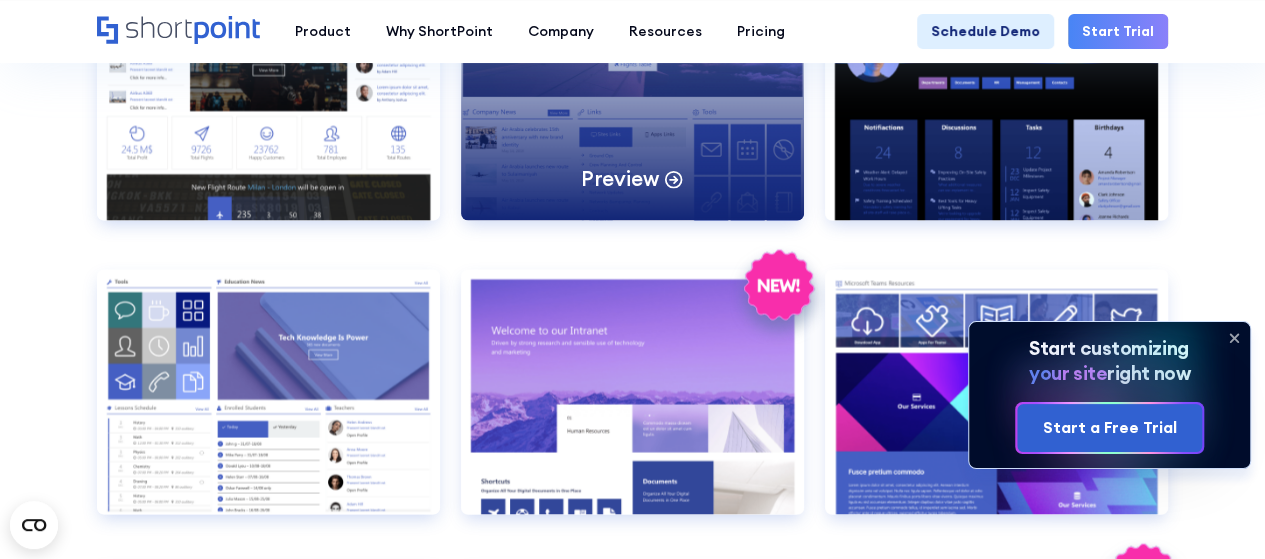 click on "Preview" at bounding box center [632, 97] 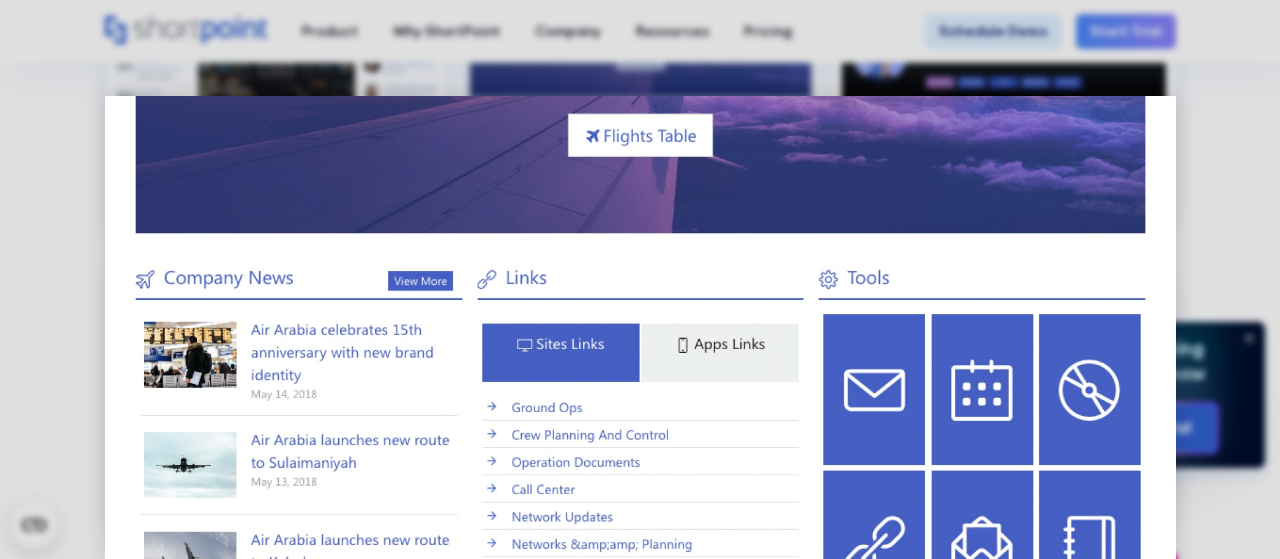 scroll, scrollTop: 251, scrollLeft: 0, axis: vertical 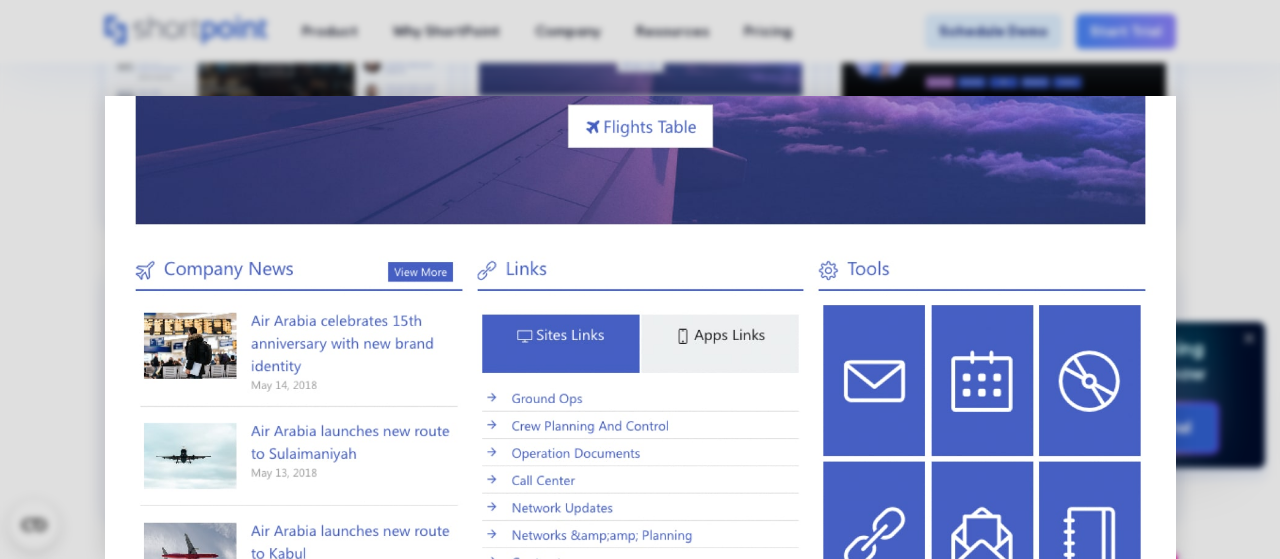 click at bounding box center [640, 537] 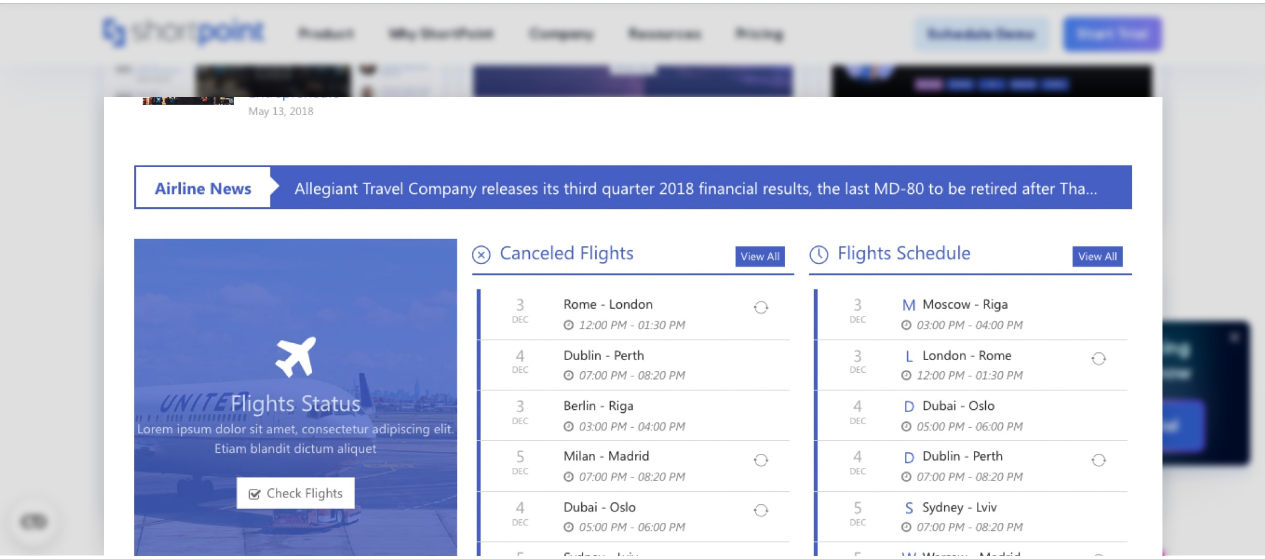scroll, scrollTop: 903, scrollLeft: 0, axis: vertical 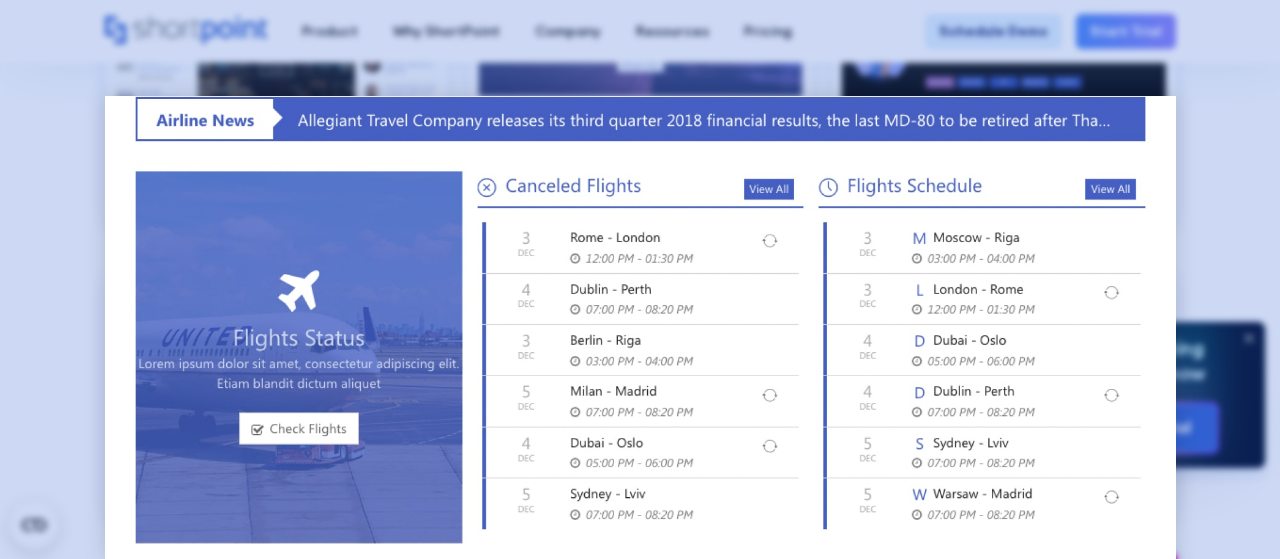 click at bounding box center (640, 279) 